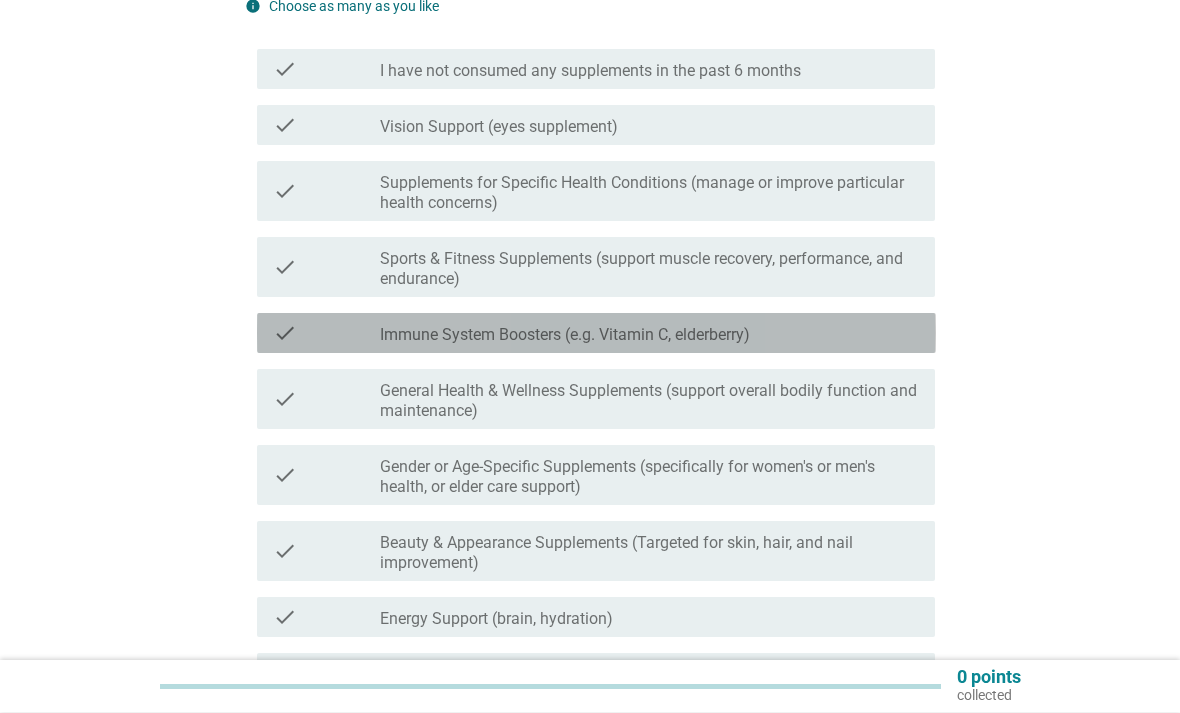 scroll, scrollTop: 194, scrollLeft: 0, axis: vertical 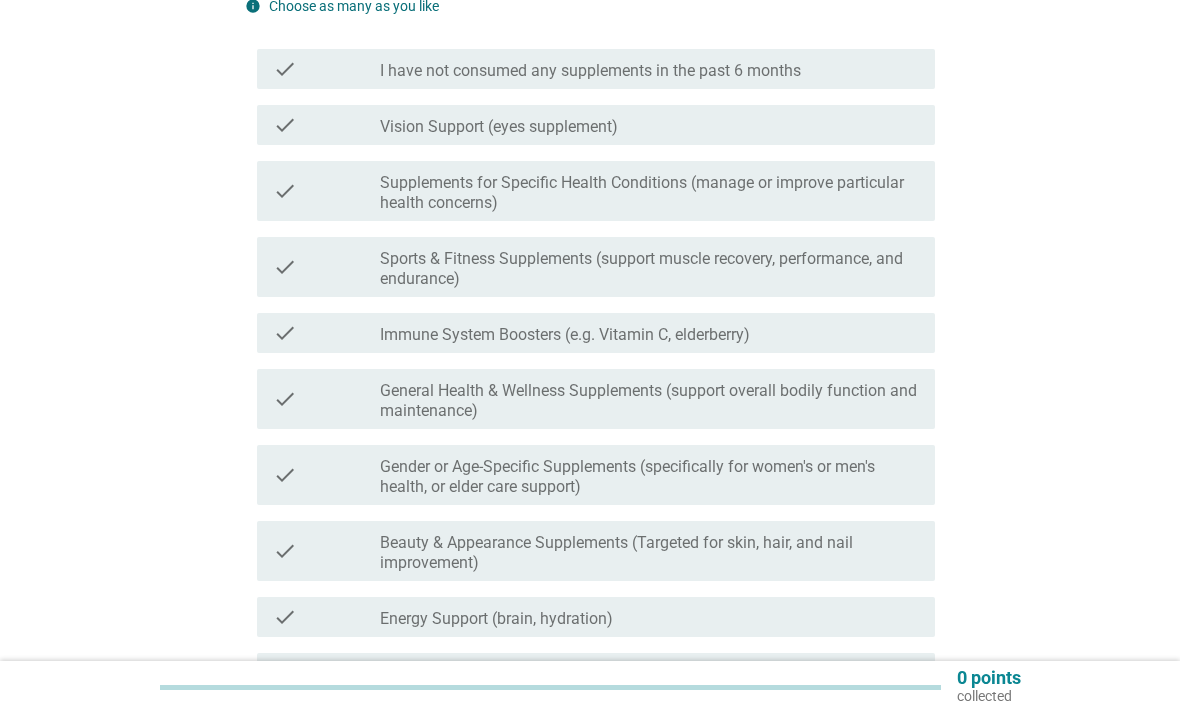 click on "check     check_box_outline_blank Immune System Boosters (e.g. Vitamin C, elderberry)" at bounding box center [596, 333] 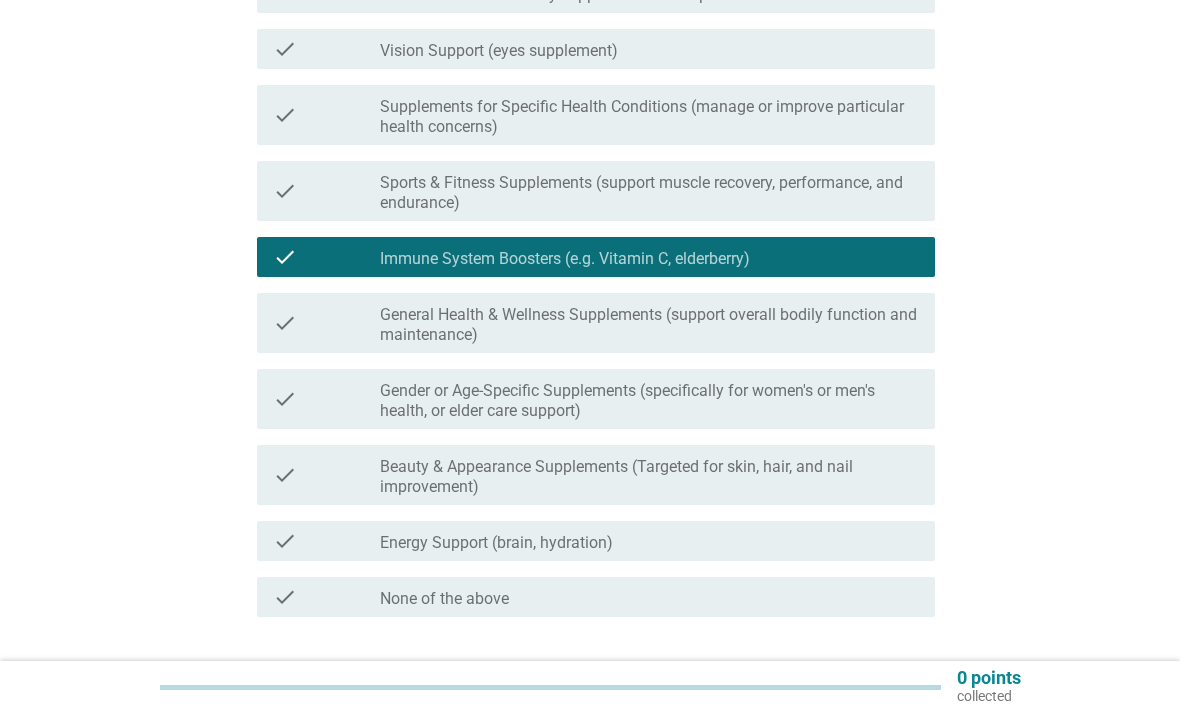 scroll, scrollTop: 274, scrollLeft: 0, axis: vertical 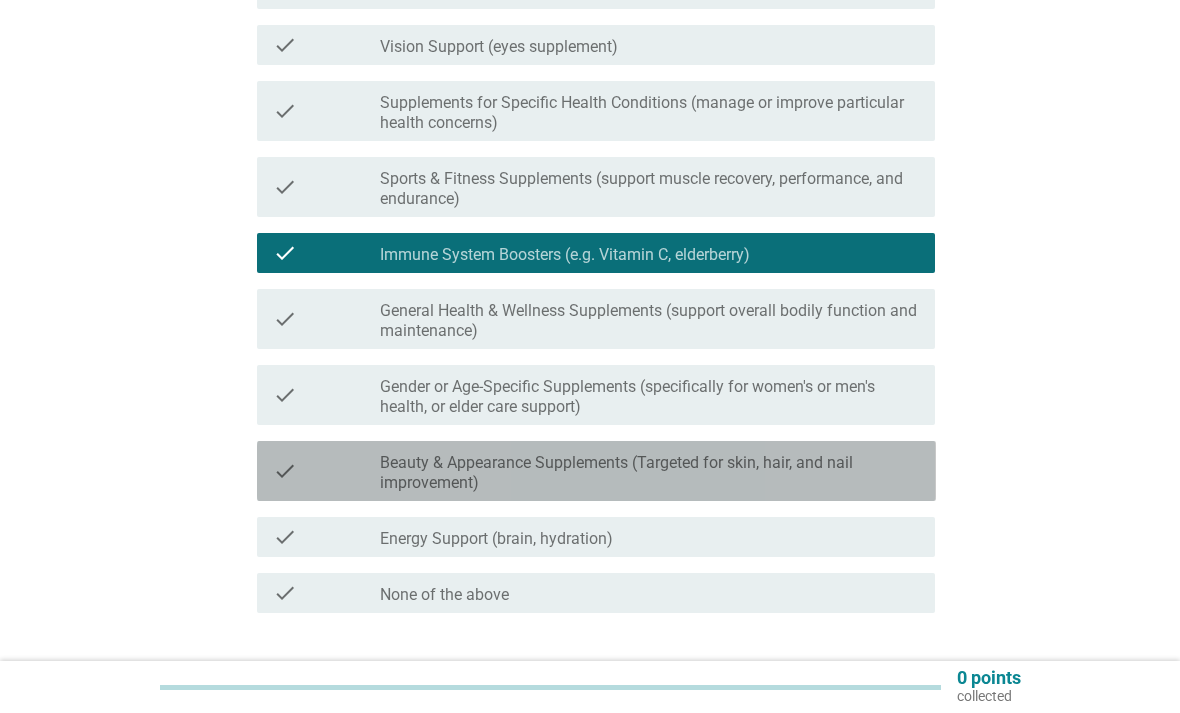 click on "check" at bounding box center (327, 471) 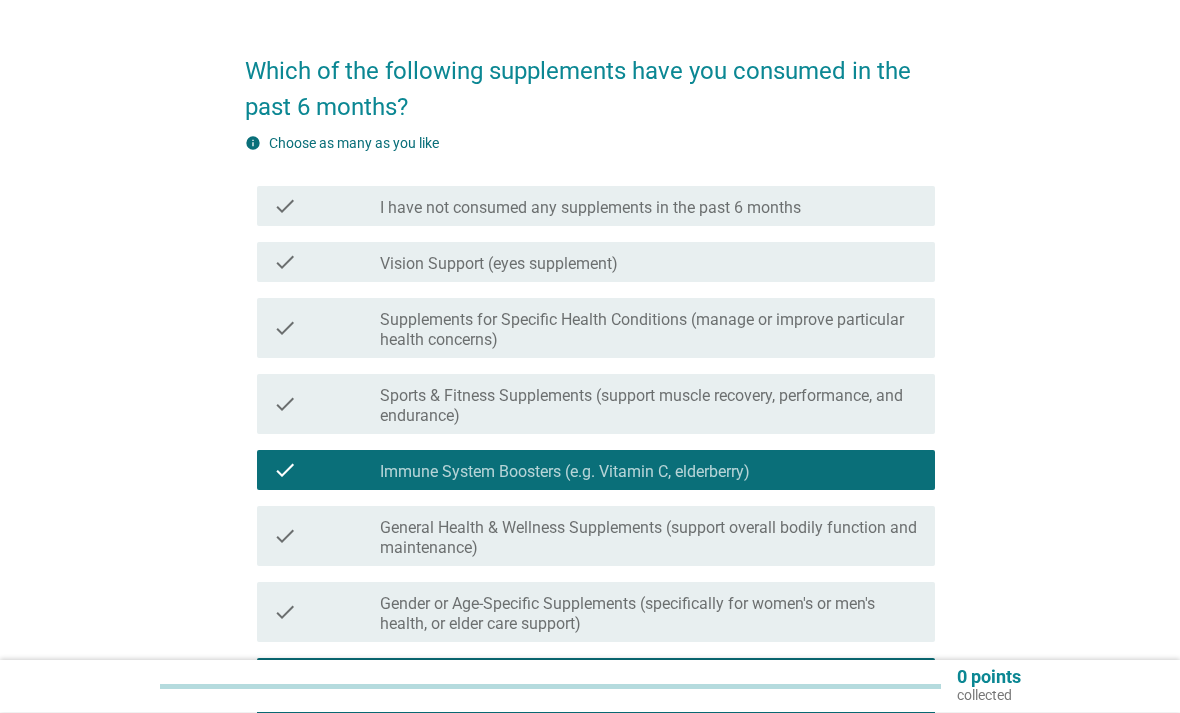 scroll, scrollTop: 57, scrollLeft: 0, axis: vertical 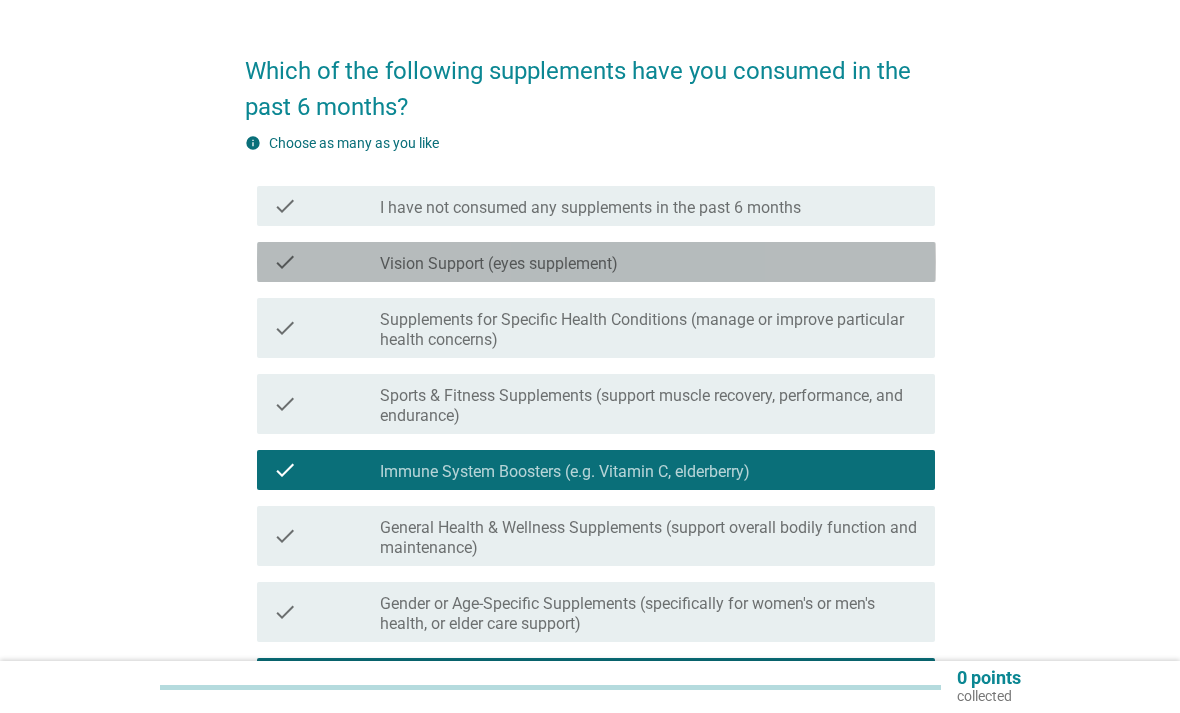 click on "check     check_box_outline_blank Vision Support (eyes supplement)" at bounding box center (596, 262) 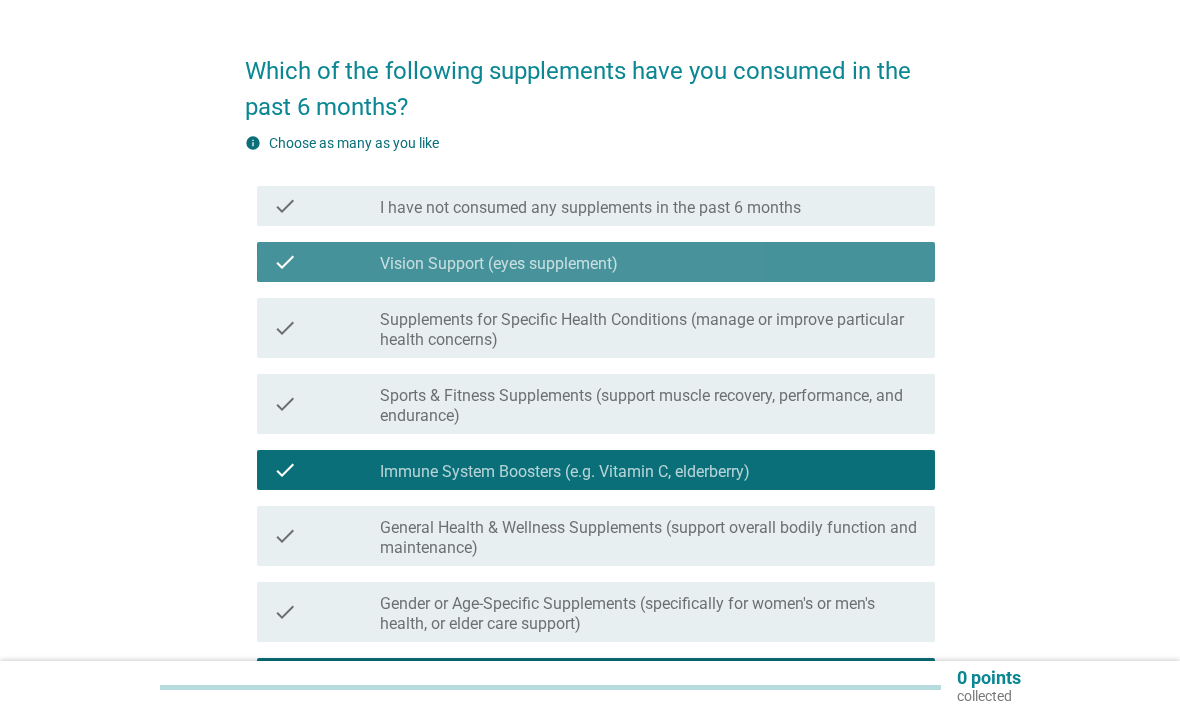 click on "check     check_box_outline_blank Vision Support (eyes supplement)" at bounding box center [596, 262] 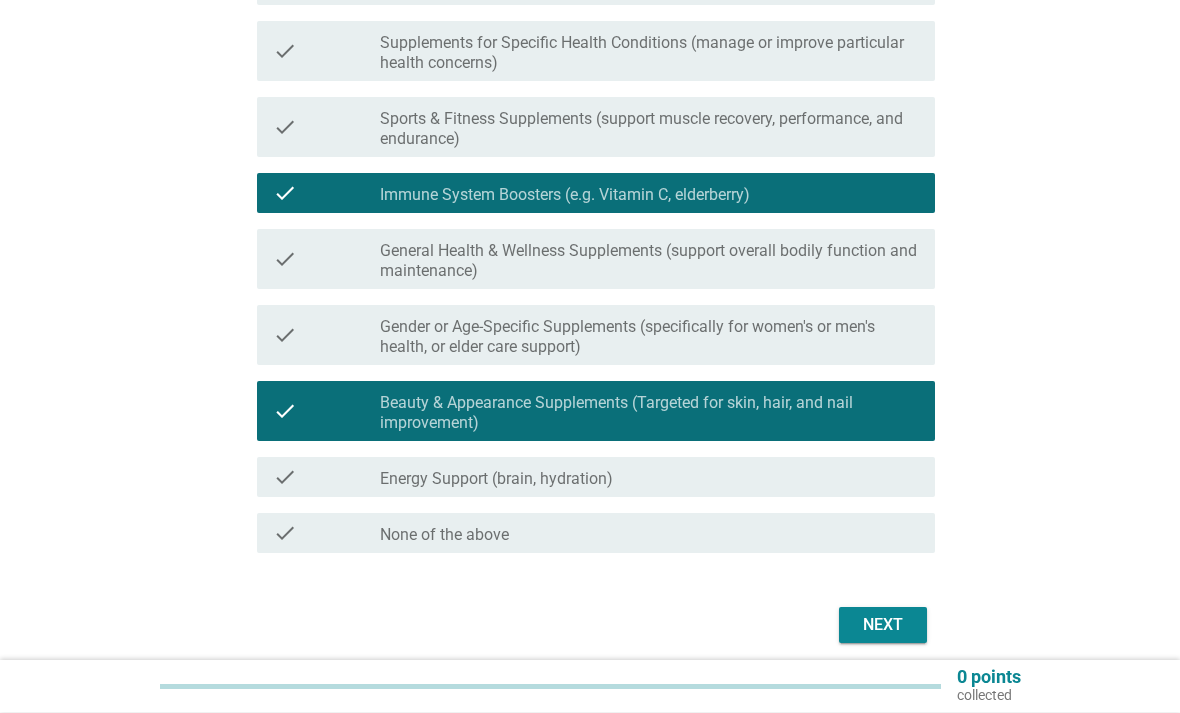 scroll, scrollTop: 334, scrollLeft: 0, axis: vertical 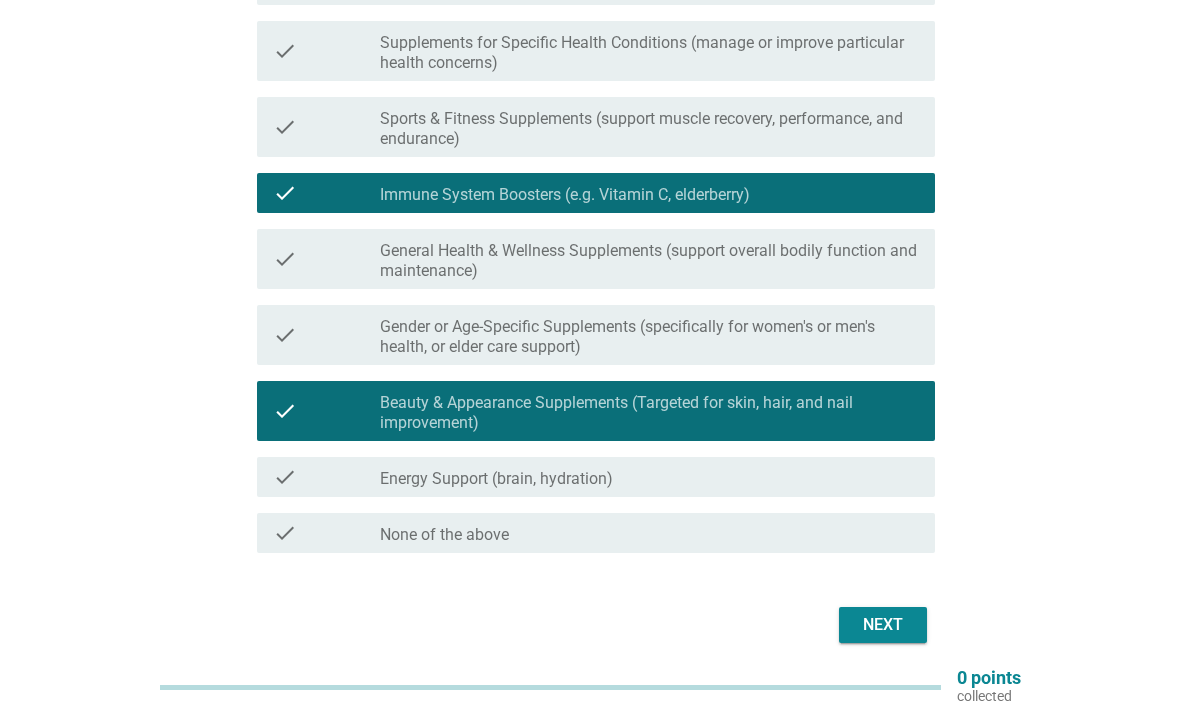 click on "Next" at bounding box center (883, 625) 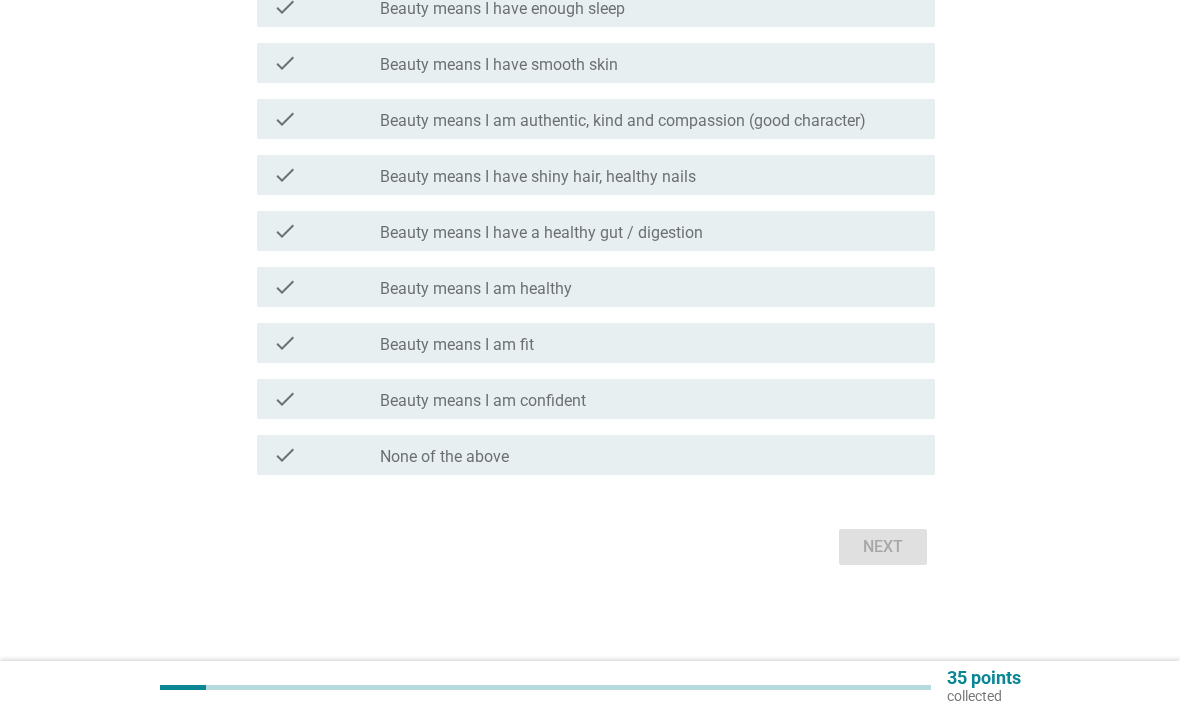 scroll, scrollTop: 0, scrollLeft: 0, axis: both 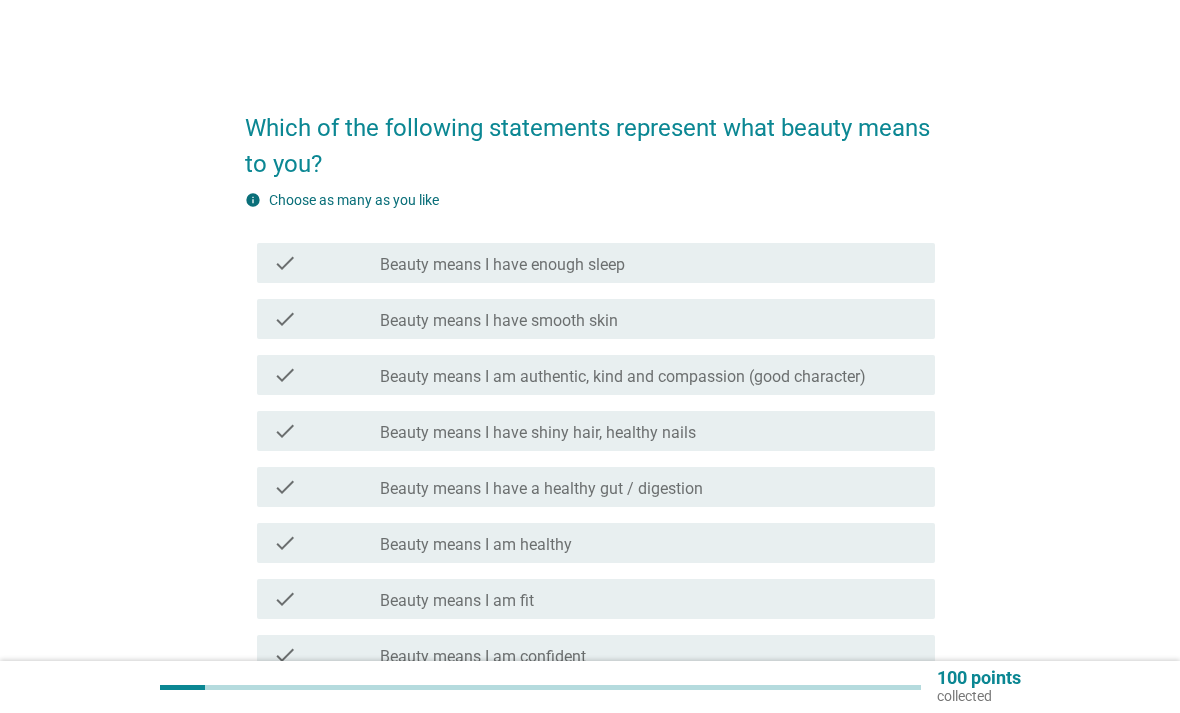 click on "check" at bounding box center [285, 263] 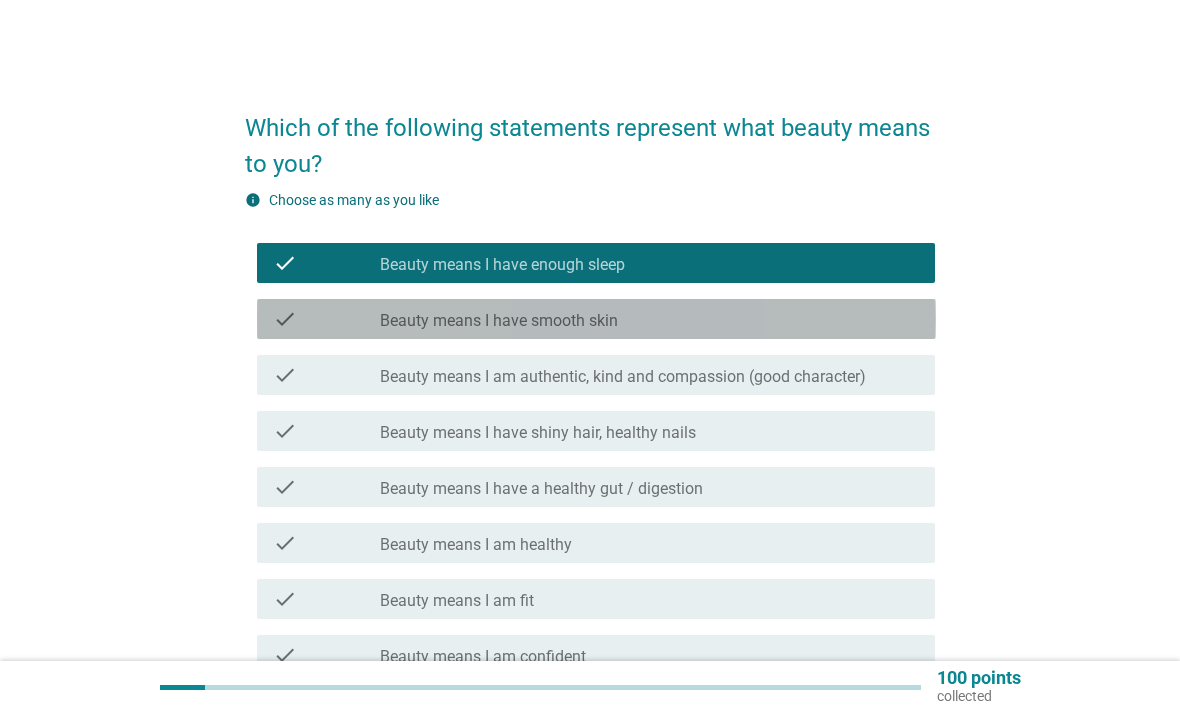 click on "check" at bounding box center (327, 319) 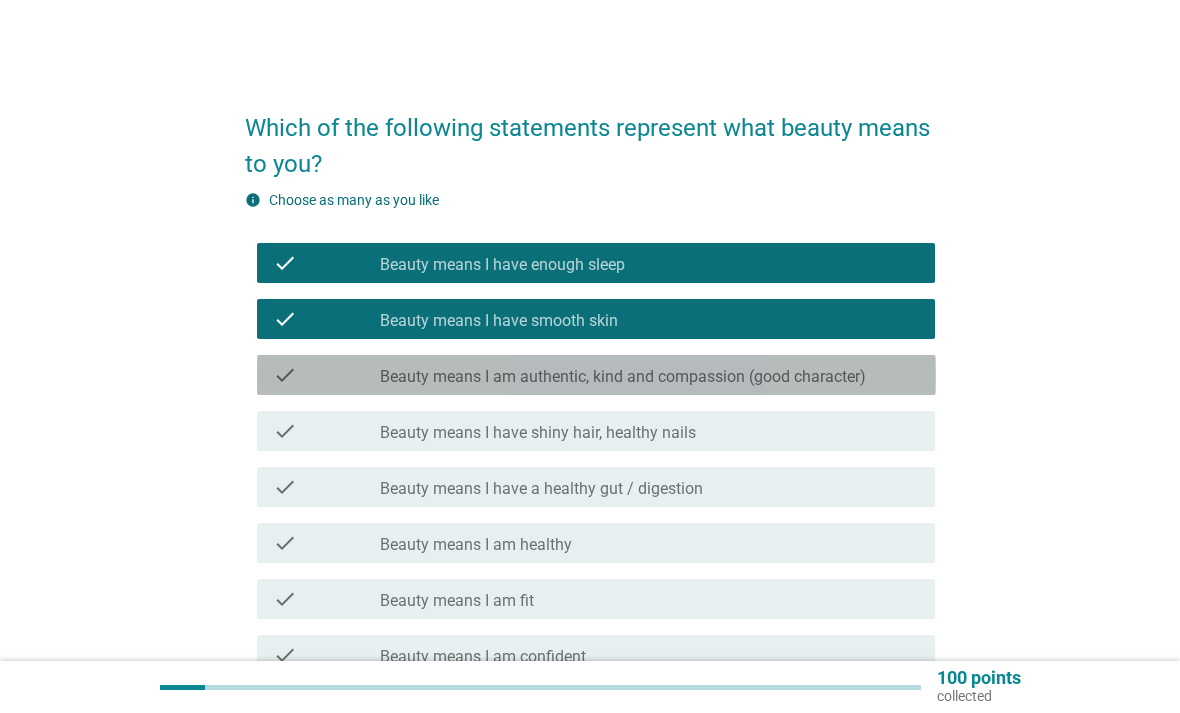 click on "check" at bounding box center [327, 375] 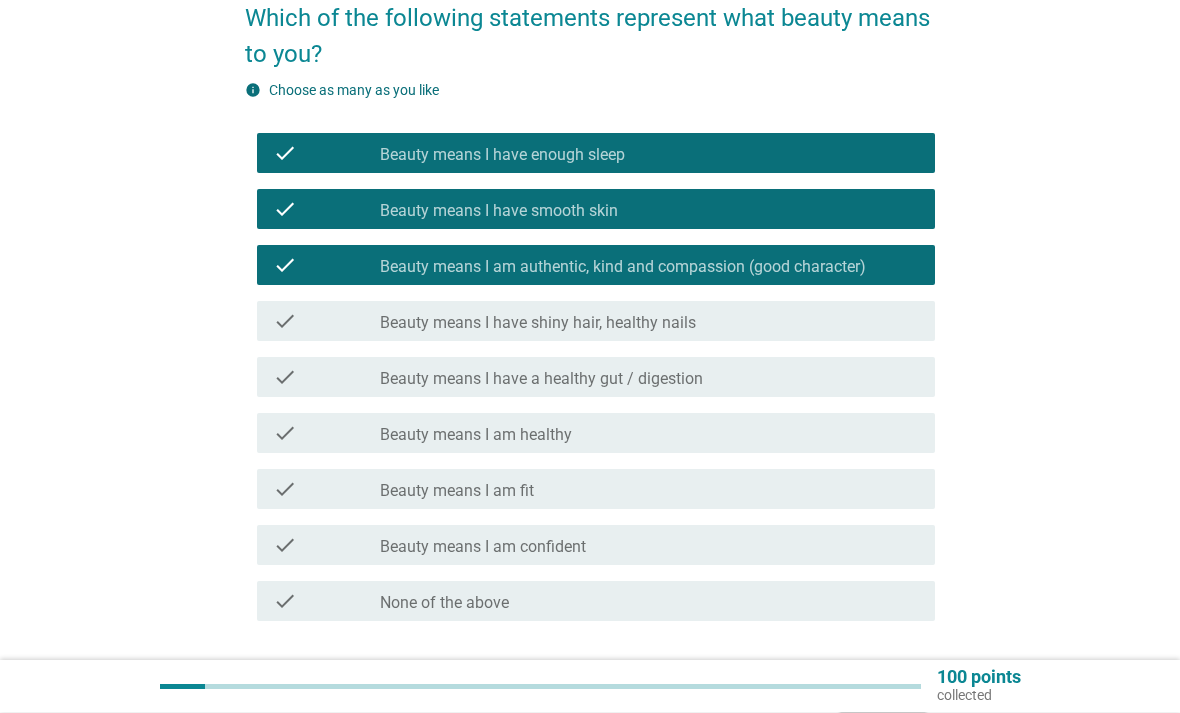 scroll, scrollTop: 110, scrollLeft: 0, axis: vertical 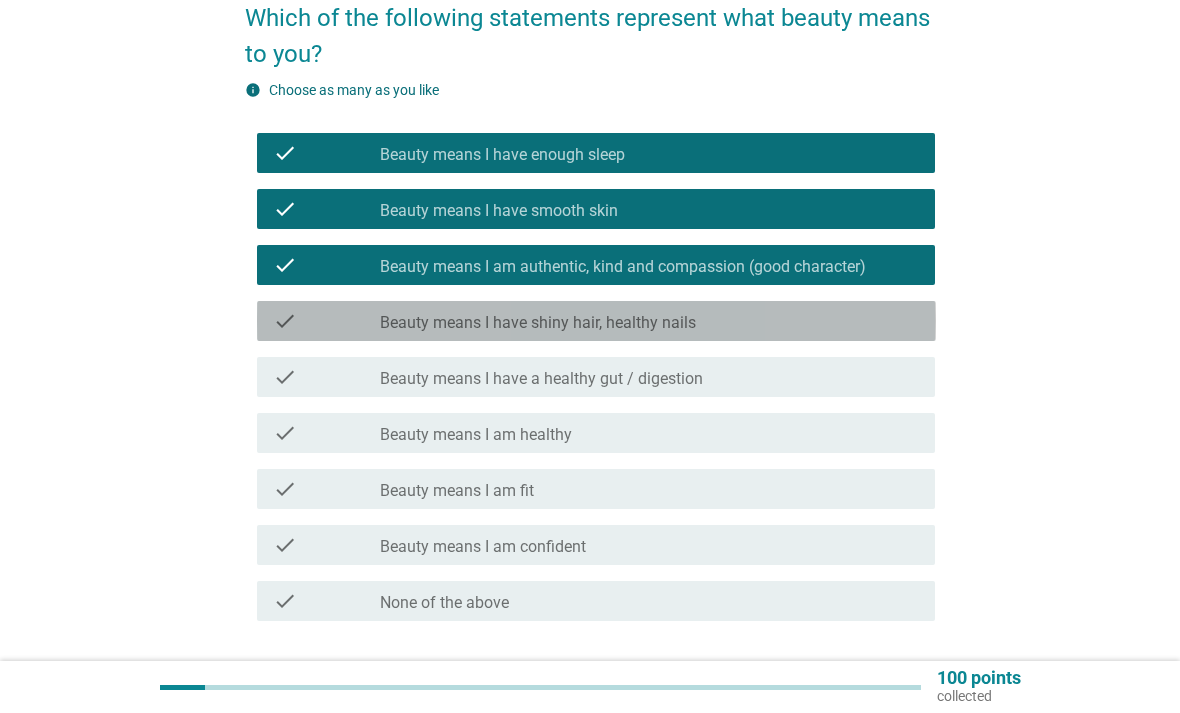 click on "check     check_box_outline_blank Beauty means I have shiny hair, healthy nails" at bounding box center (596, 321) 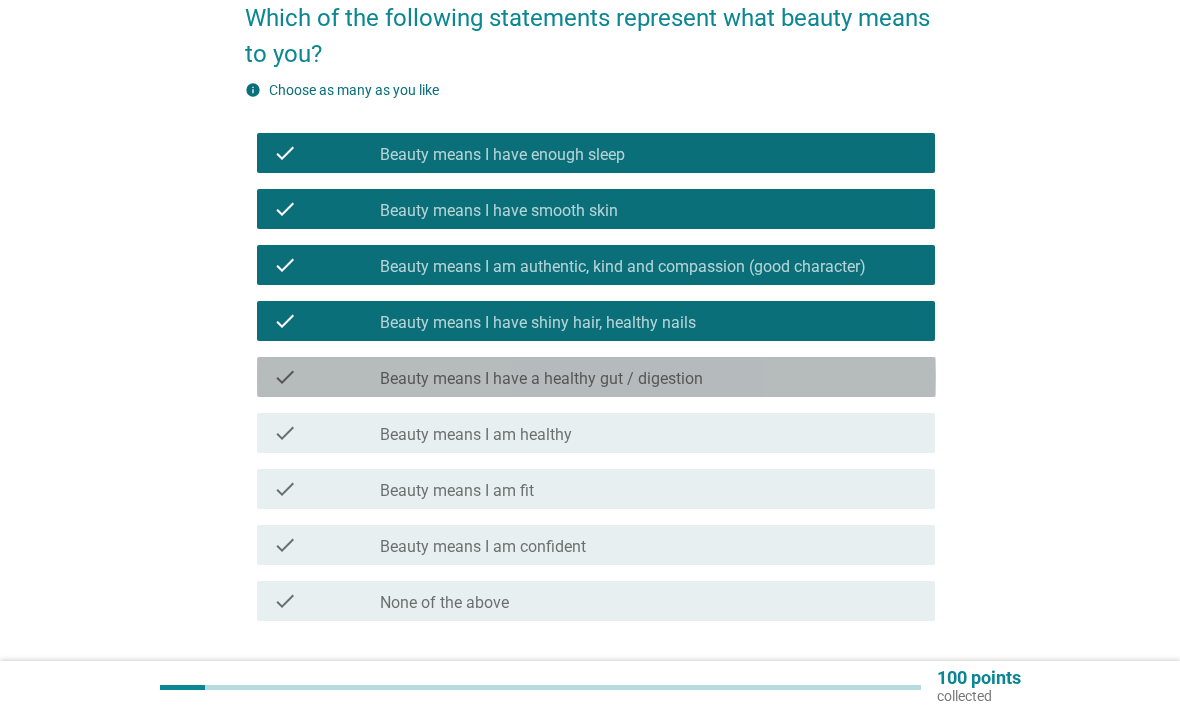 click on "check     check_box_outline_blank Beauty means I have a healthy gut / digestion" at bounding box center [596, 377] 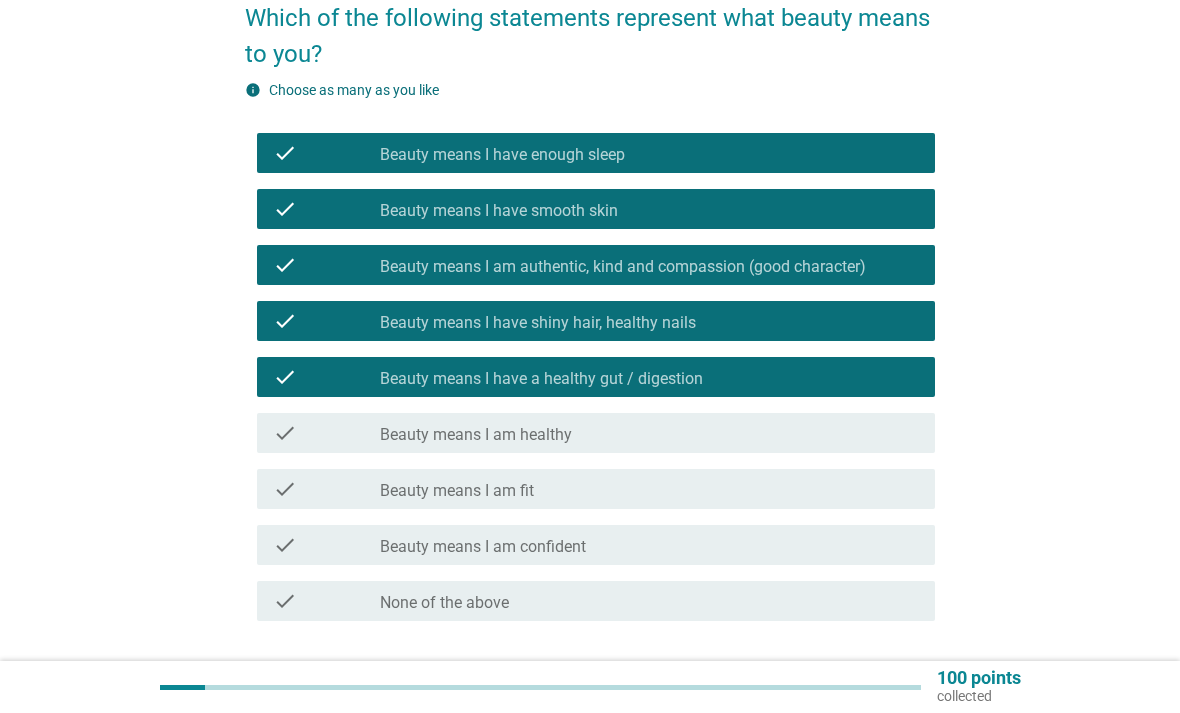 click on "check     check_box_outline_blank Beauty means I am healthy" at bounding box center [596, 433] 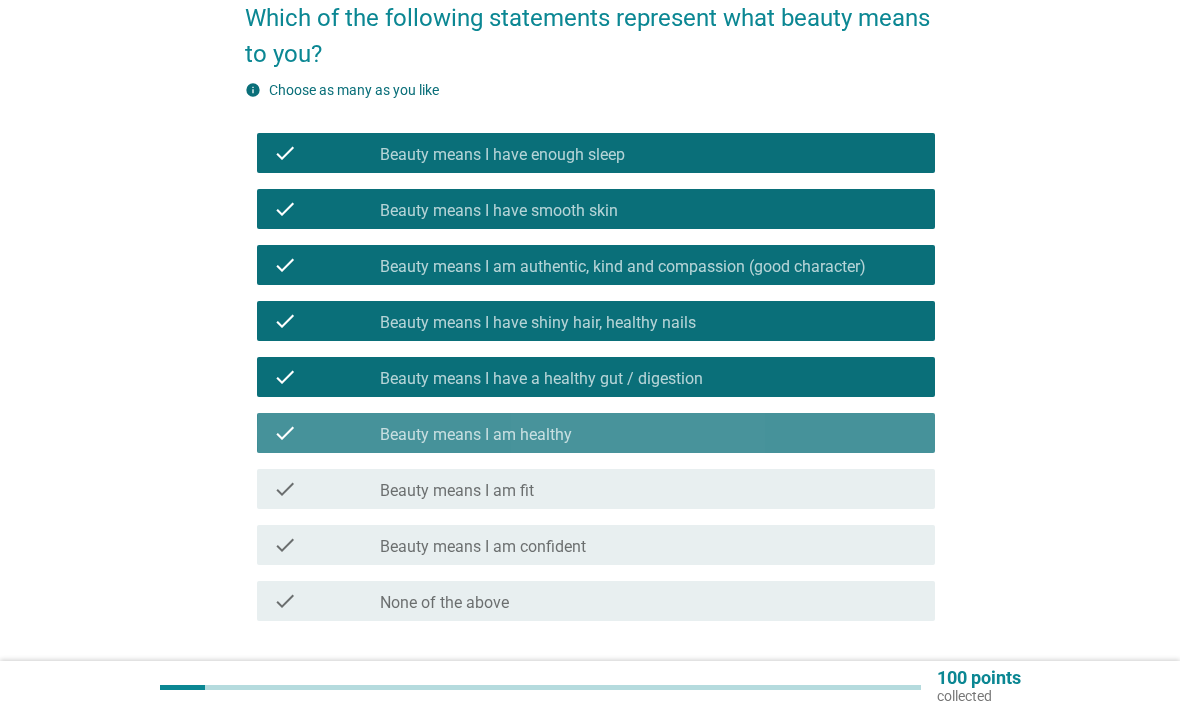 click on "check" at bounding box center (285, 433) 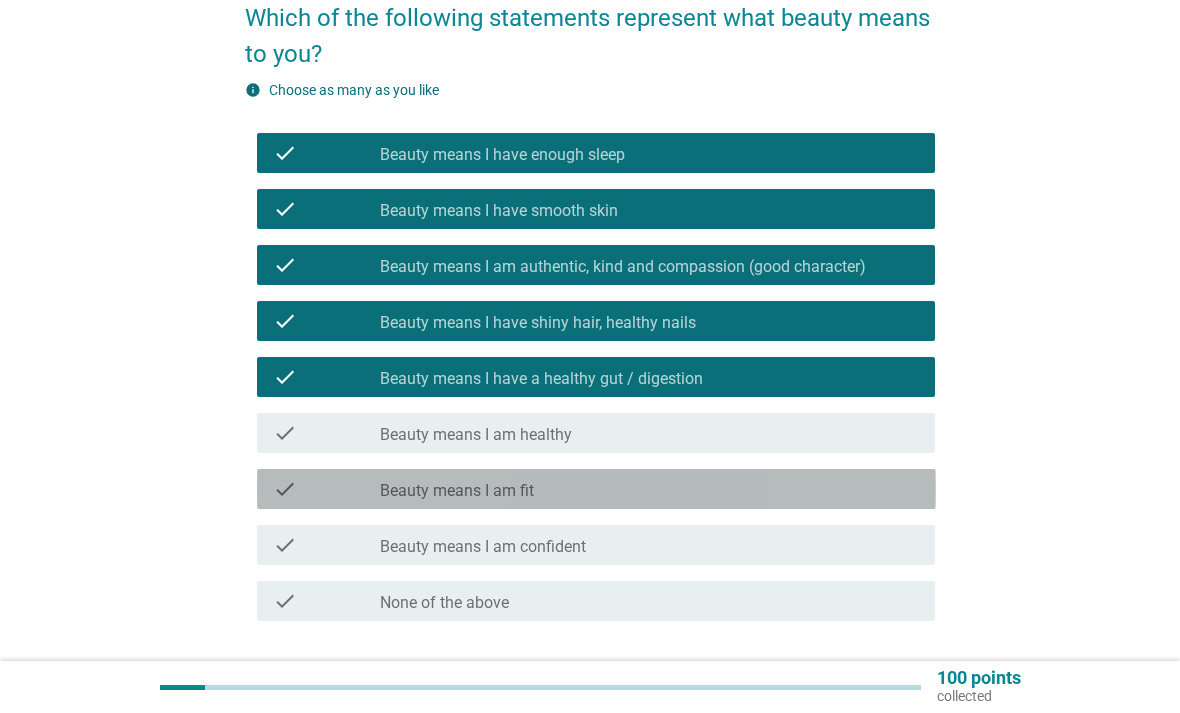 click on "check" at bounding box center (285, 489) 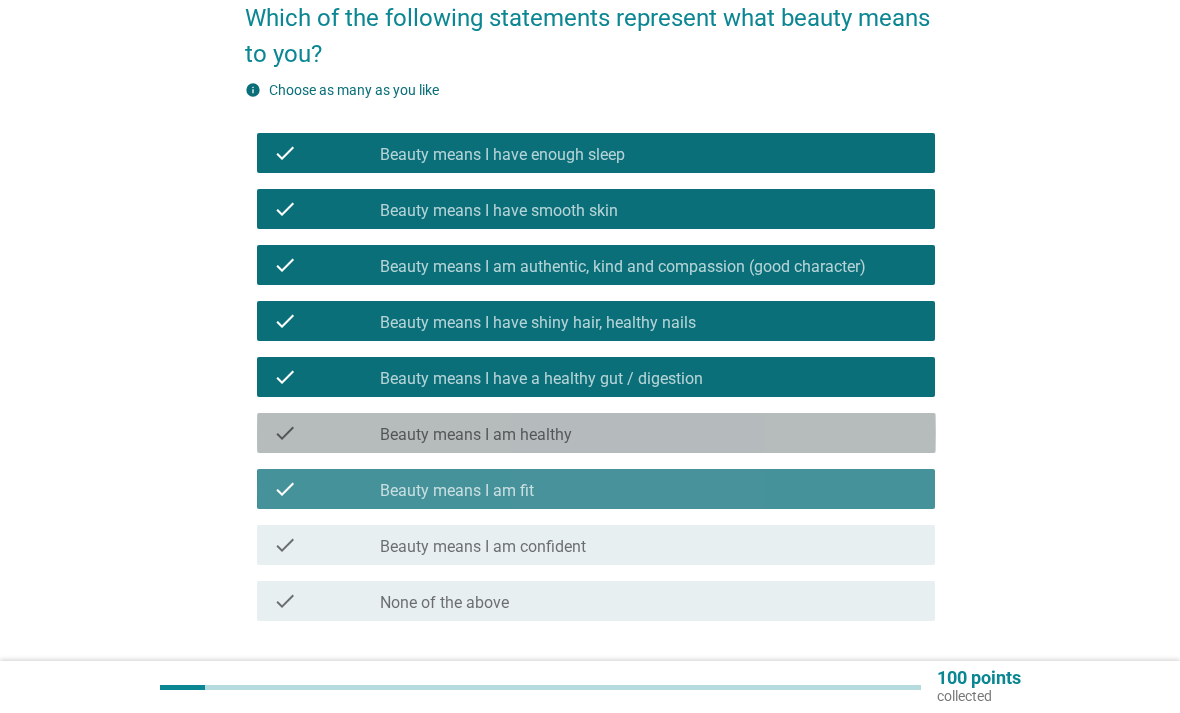 click on "check" at bounding box center (285, 433) 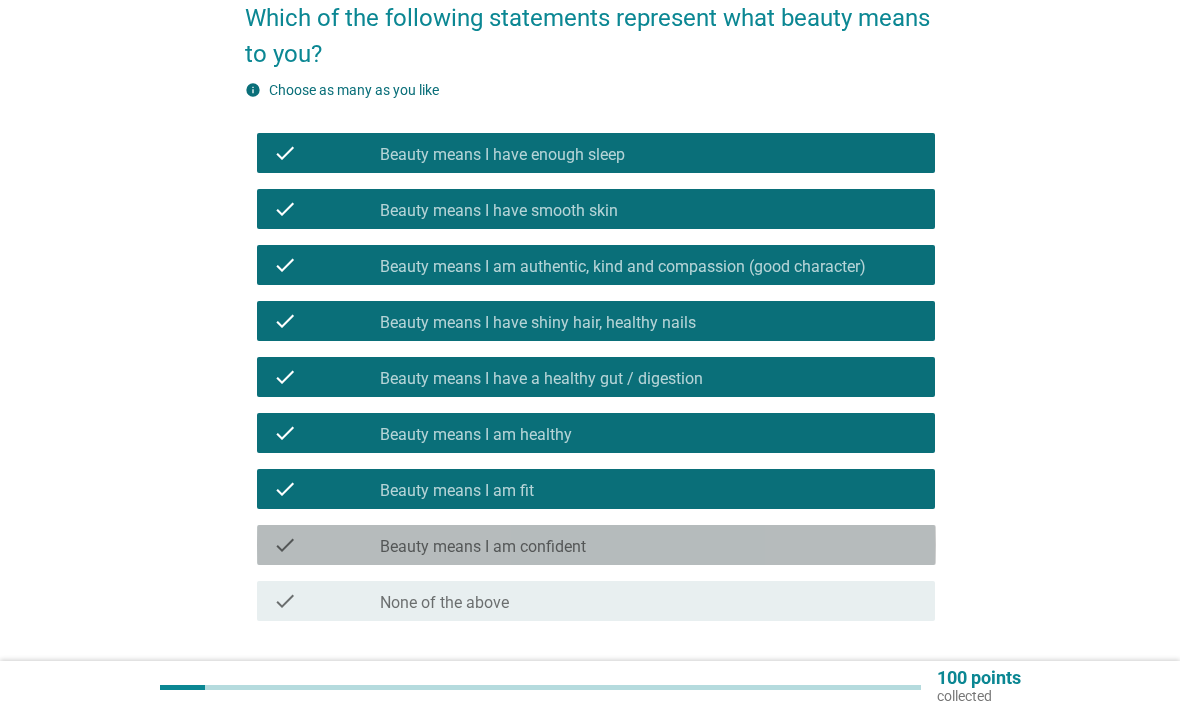 click on "check" at bounding box center [327, 545] 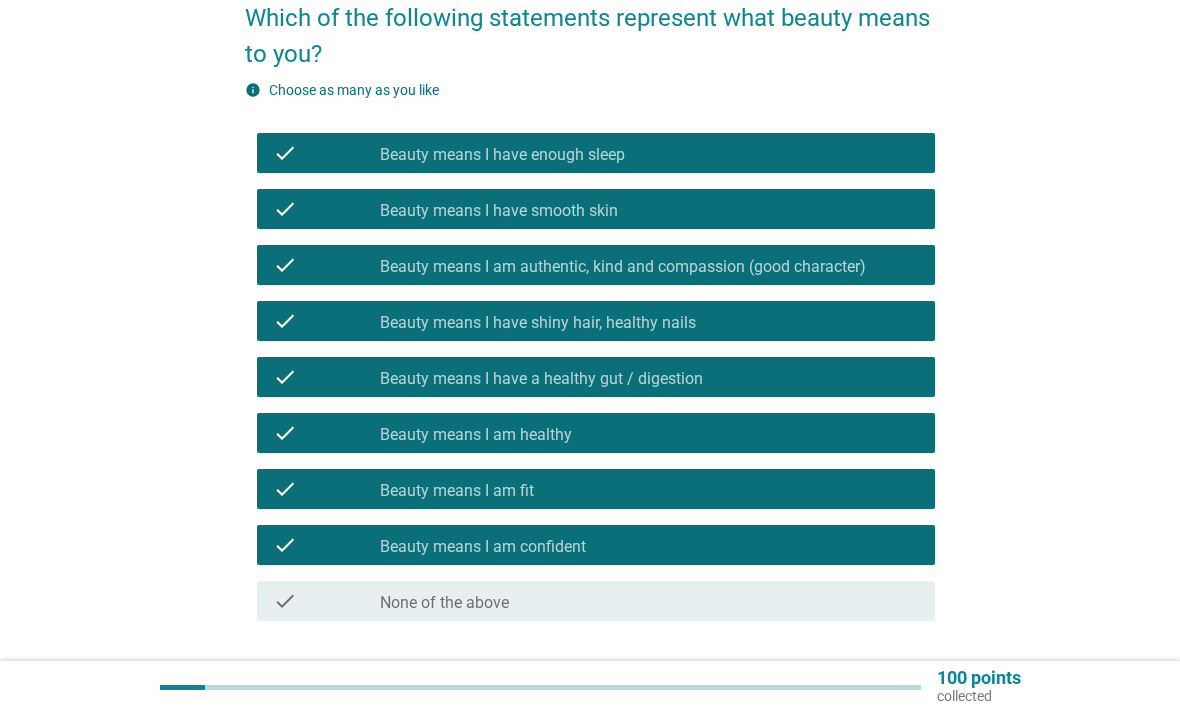 click on "Next" at bounding box center [883, 693] 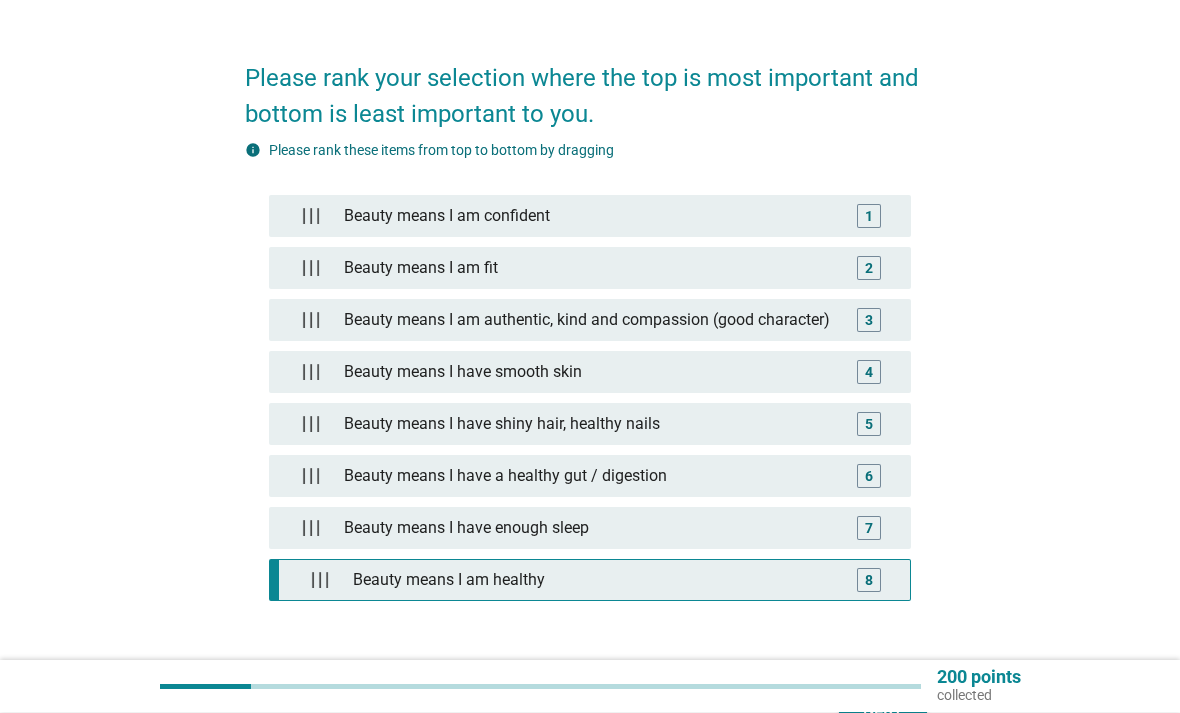 scroll, scrollTop: 50, scrollLeft: 0, axis: vertical 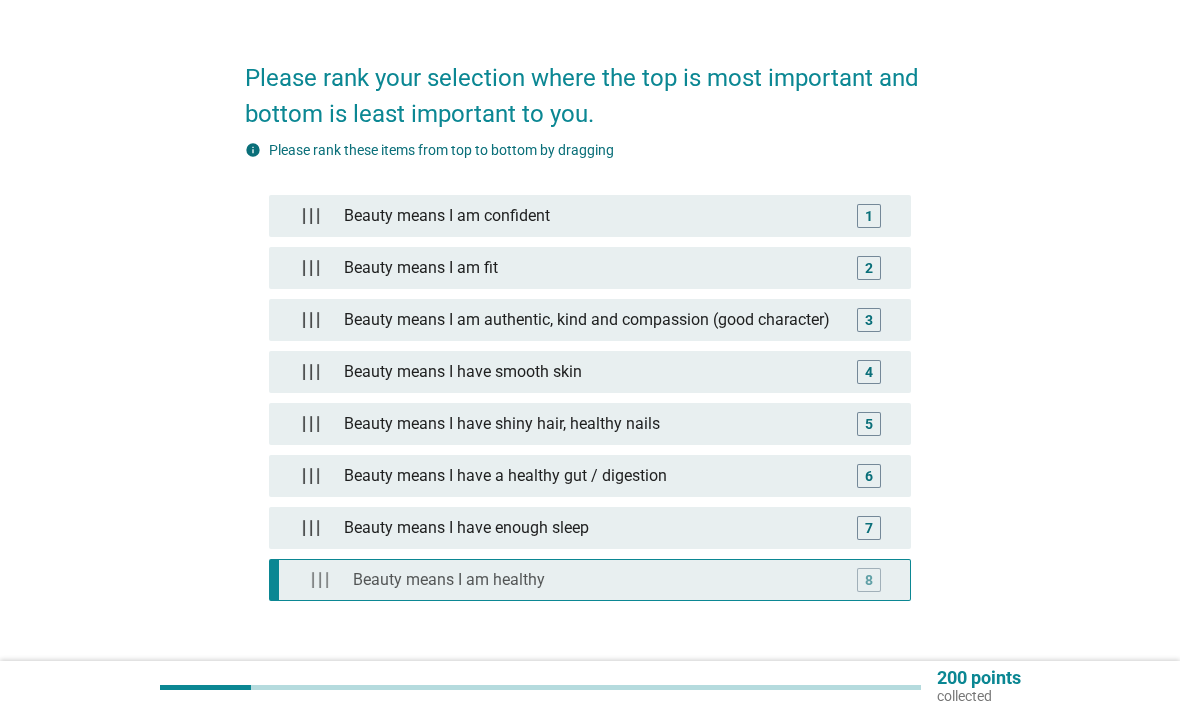 type 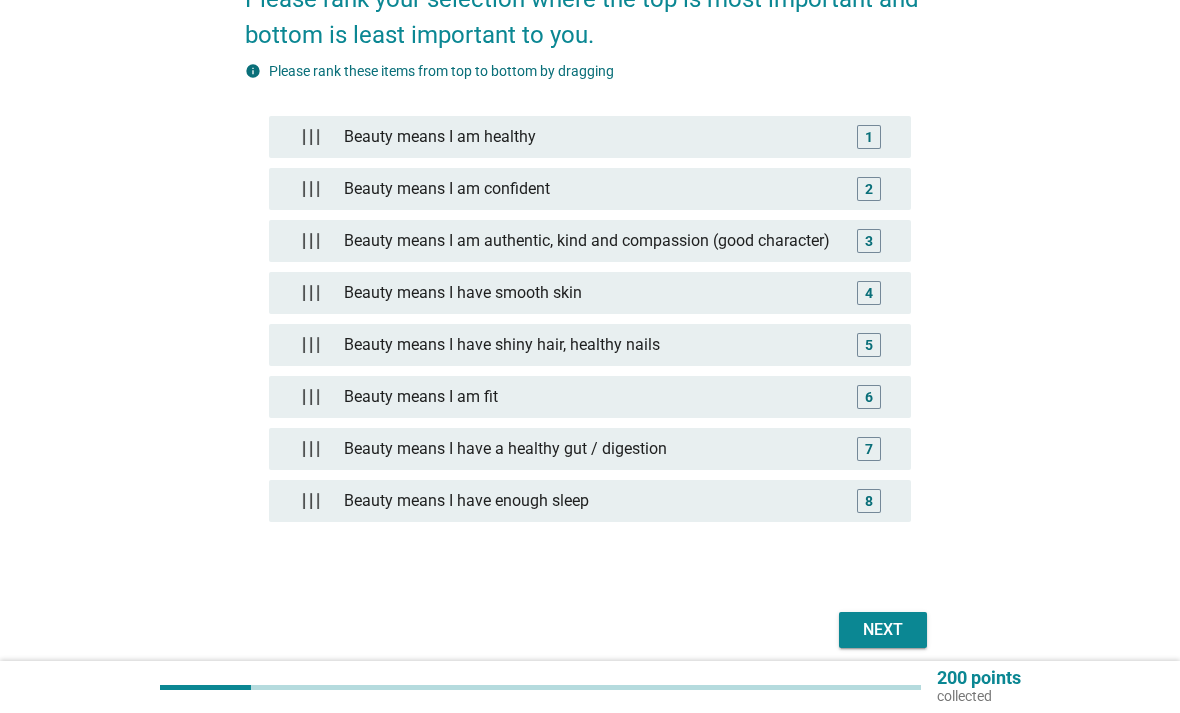 scroll, scrollTop: 125, scrollLeft: 0, axis: vertical 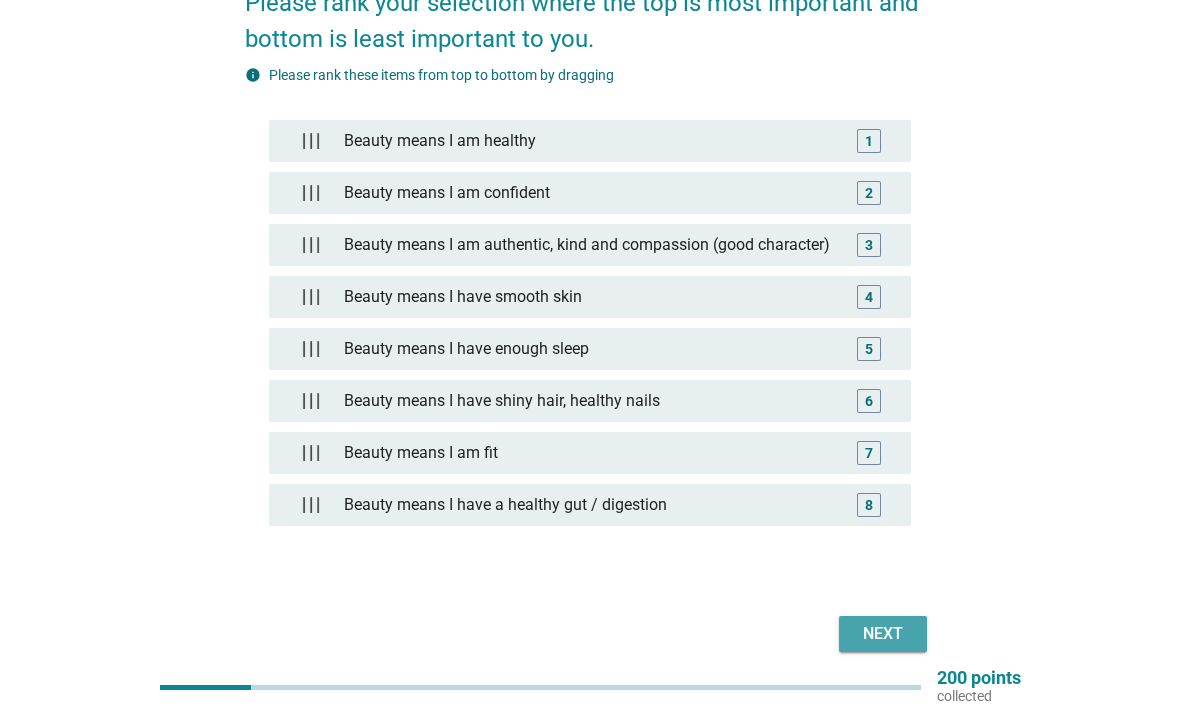 click on "Next" at bounding box center [883, 634] 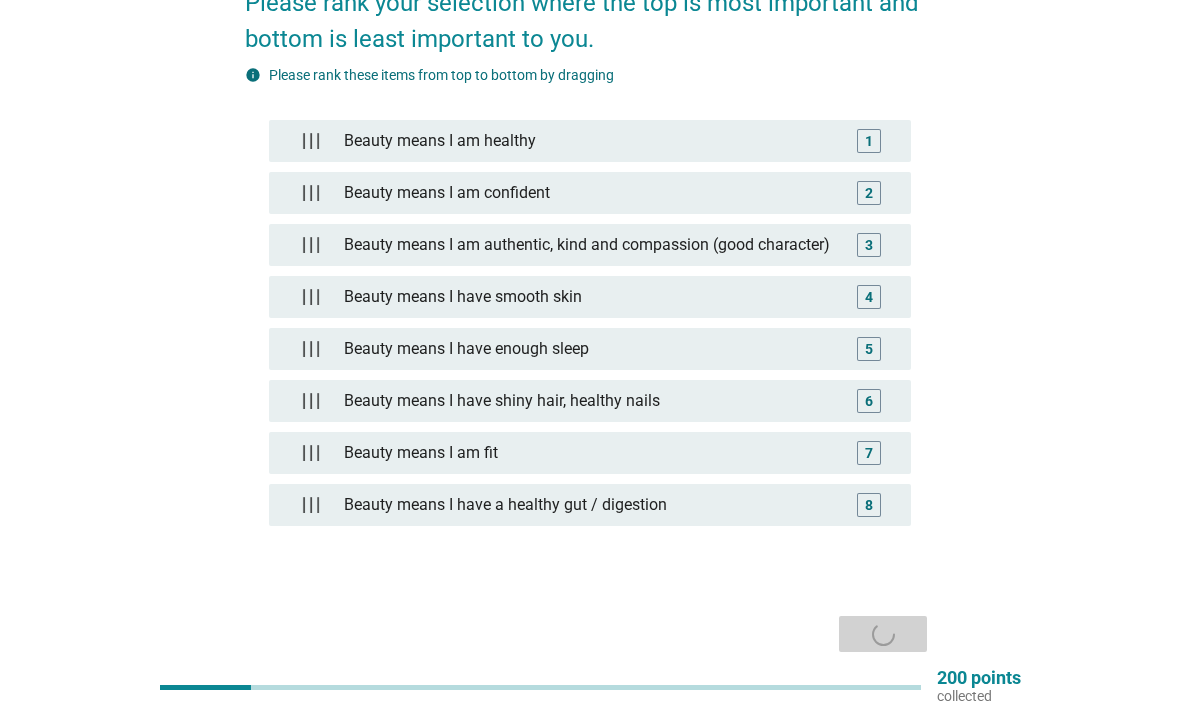 scroll, scrollTop: 0, scrollLeft: 0, axis: both 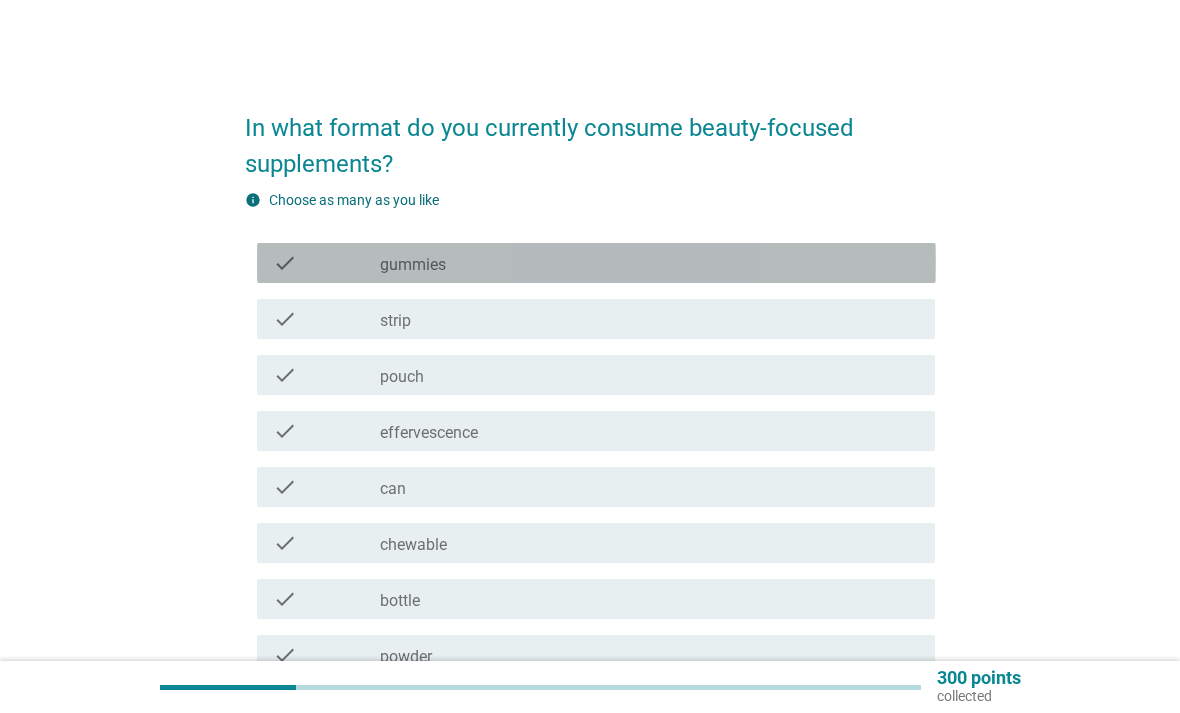 click on "check" at bounding box center [285, 263] 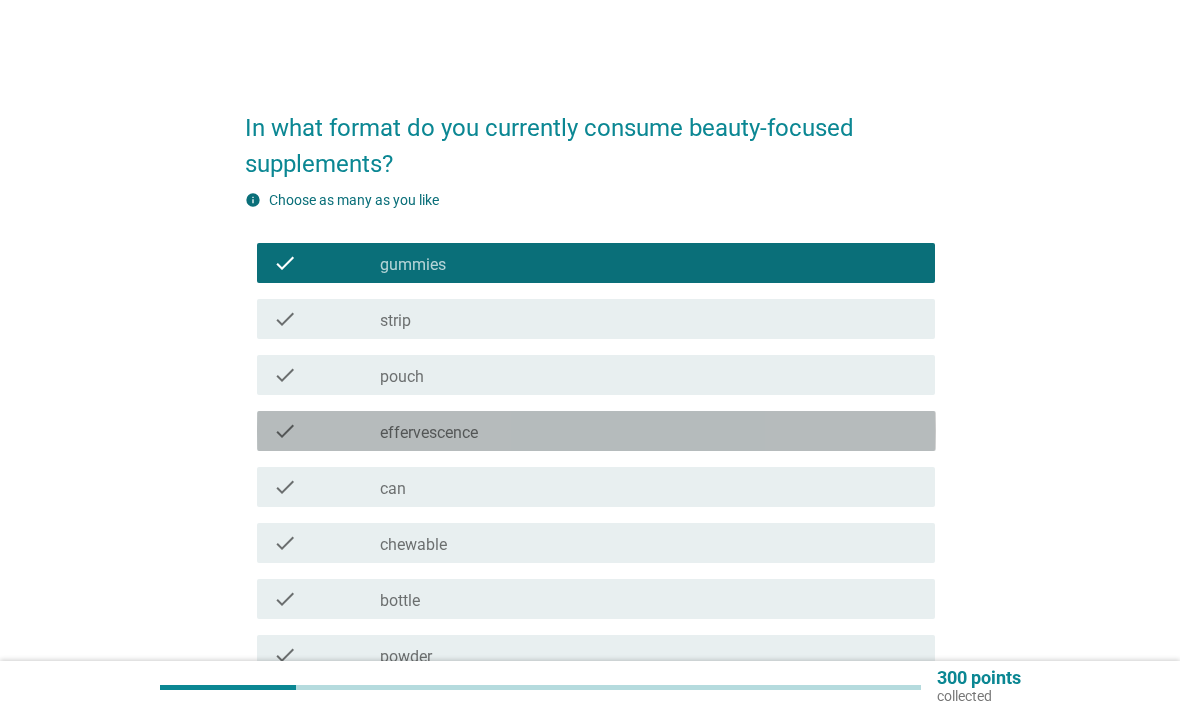 click on "check     check_box_outline_blank effervescence" at bounding box center [596, 431] 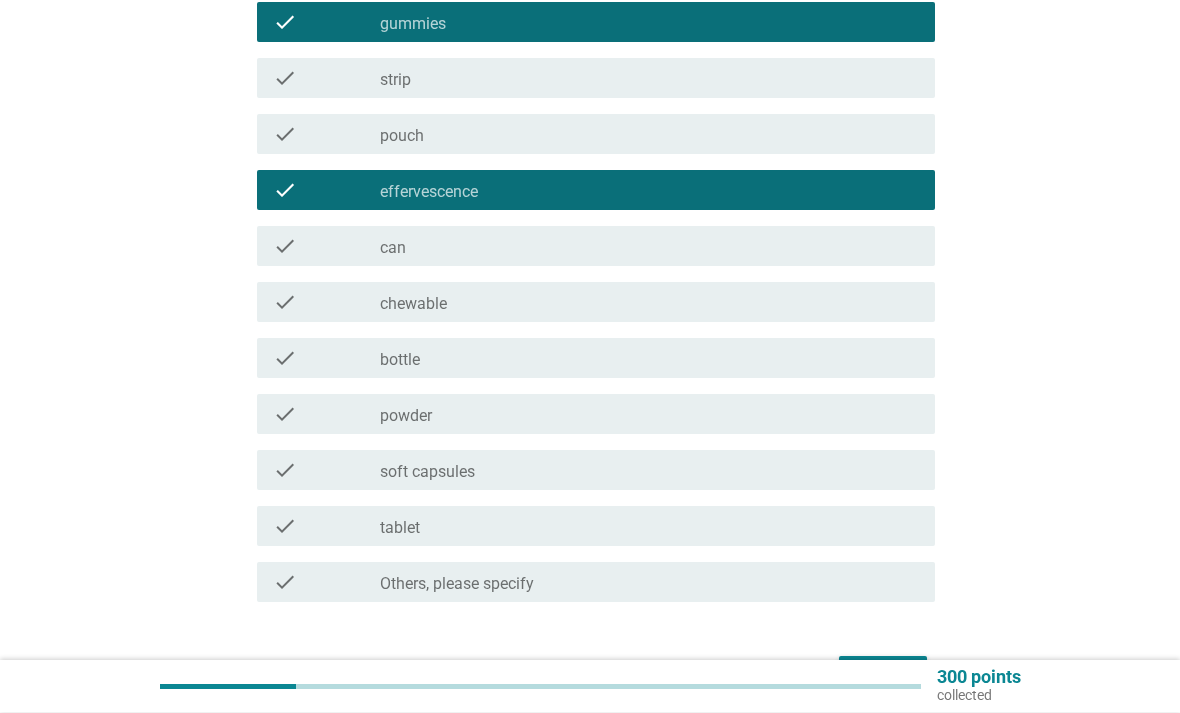 scroll, scrollTop: 242, scrollLeft: 0, axis: vertical 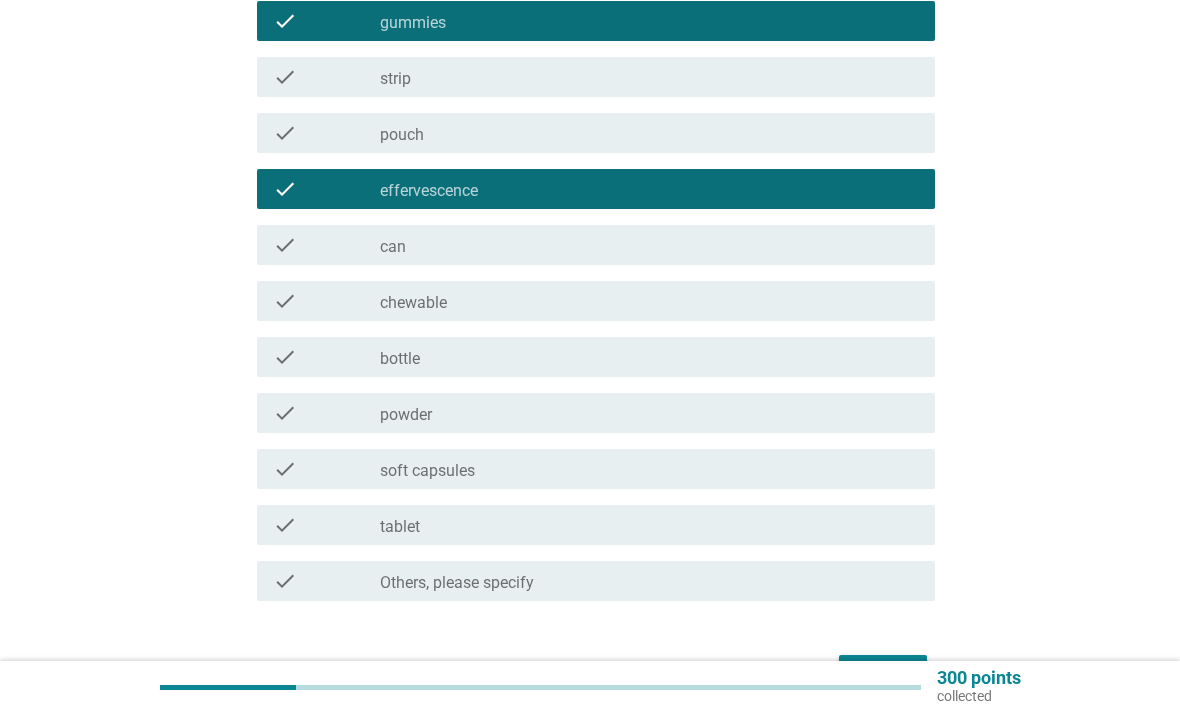 click on "check     check_box_outline_blank tablet" at bounding box center [596, 525] 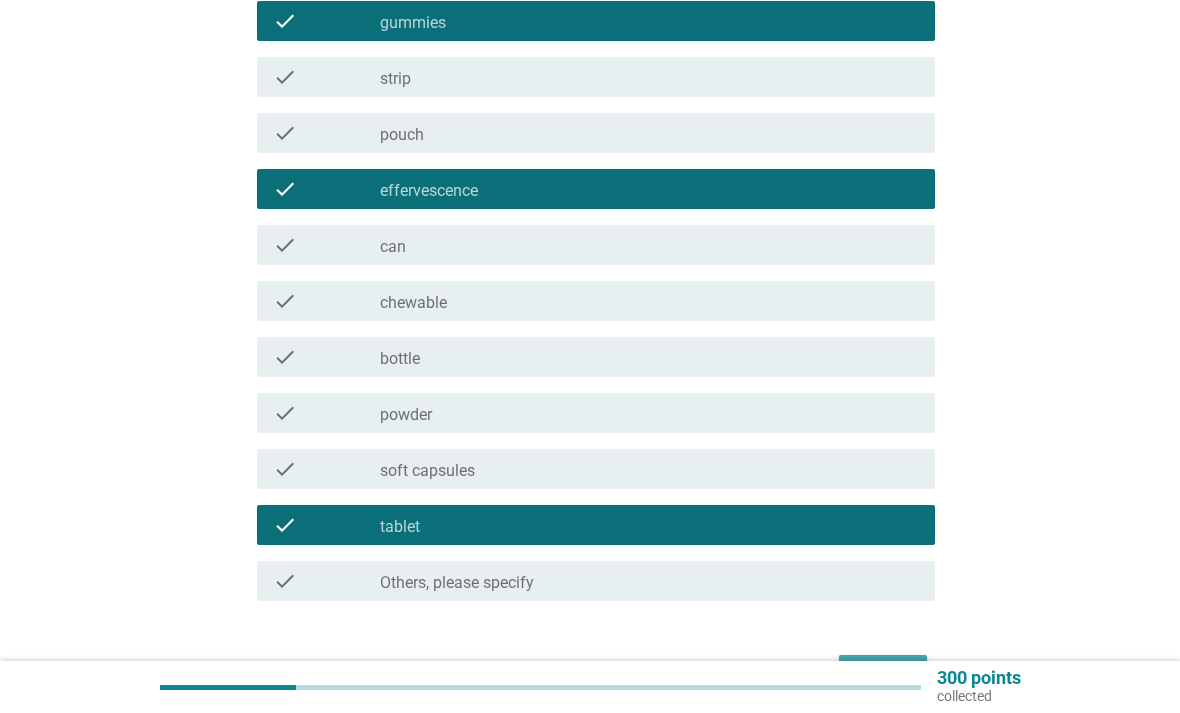 click on "Next" at bounding box center [883, 673] 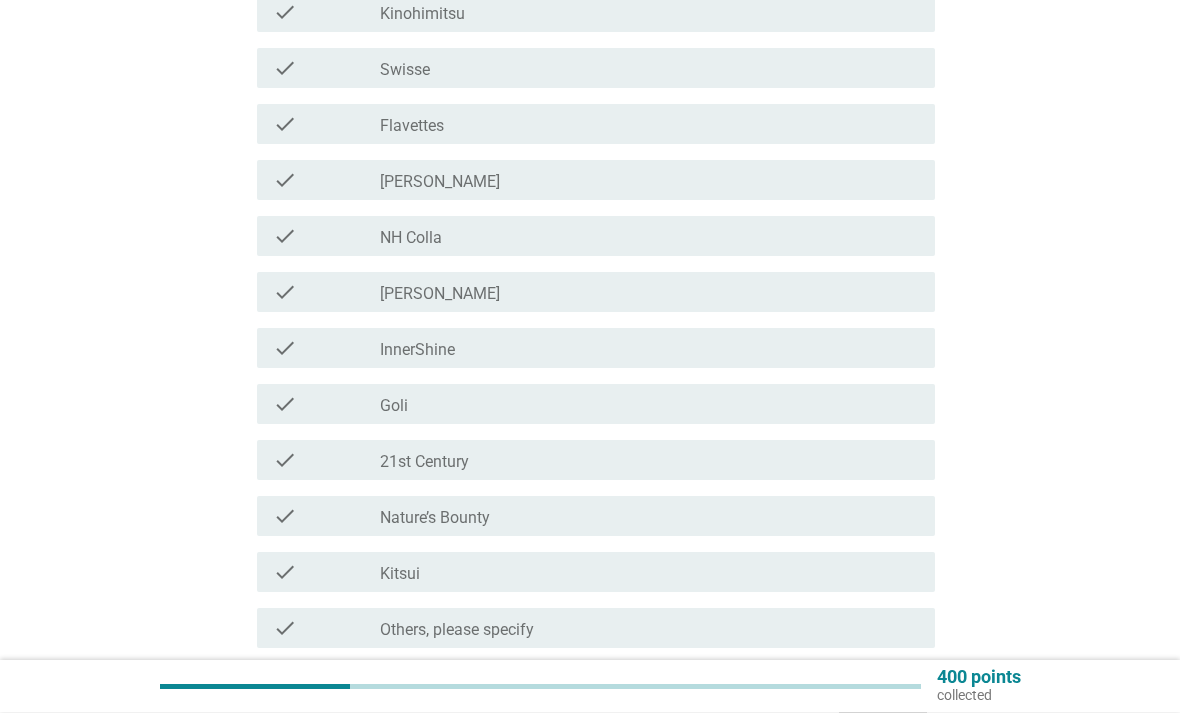 scroll, scrollTop: 363, scrollLeft: 0, axis: vertical 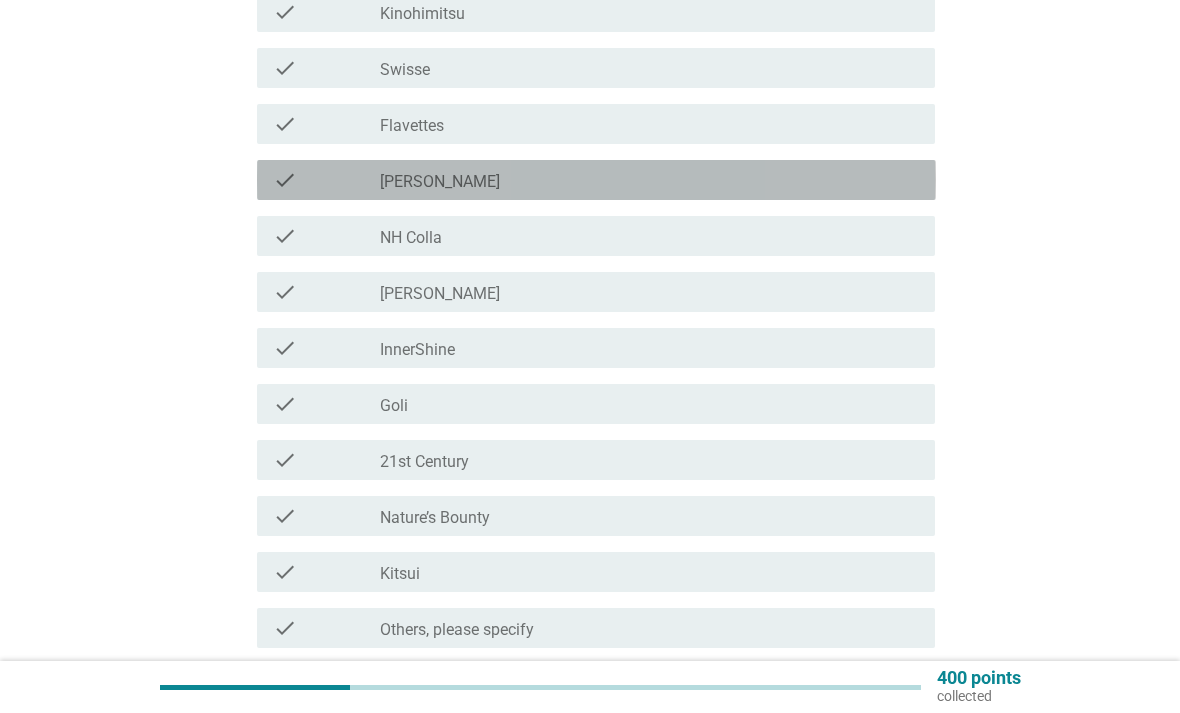 click on "check     check_box_outline_blank Blackmores" at bounding box center [596, 180] 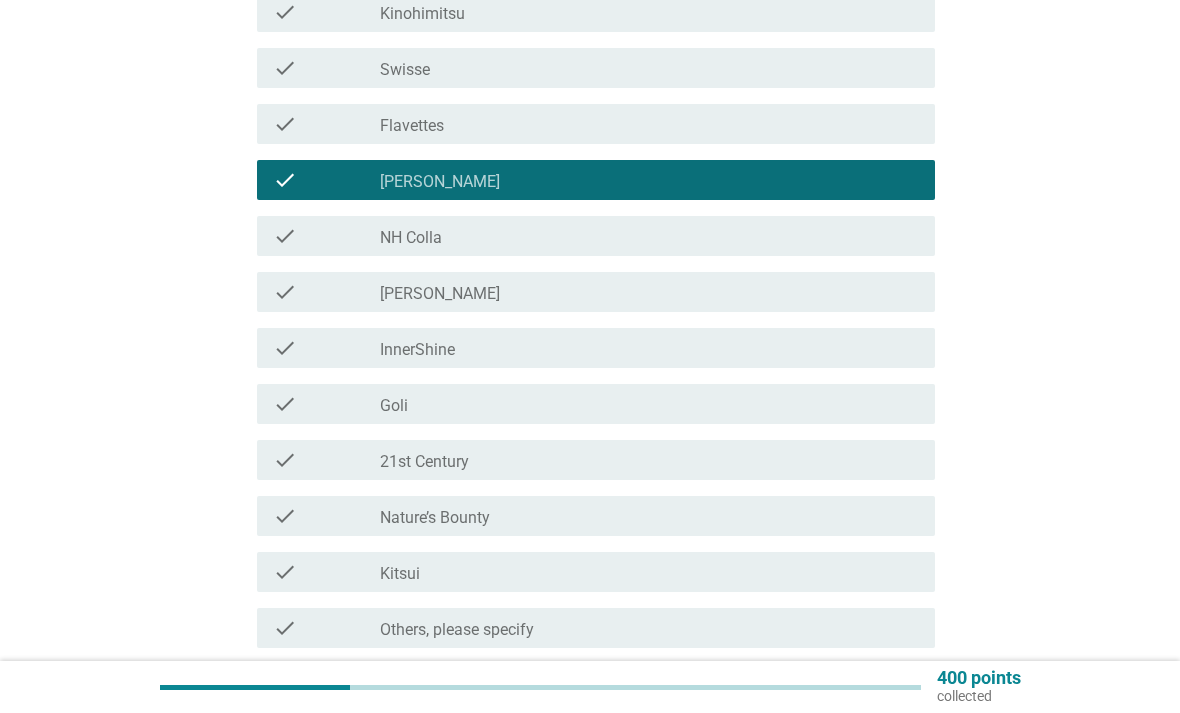 click on "Next" at bounding box center (883, 720) 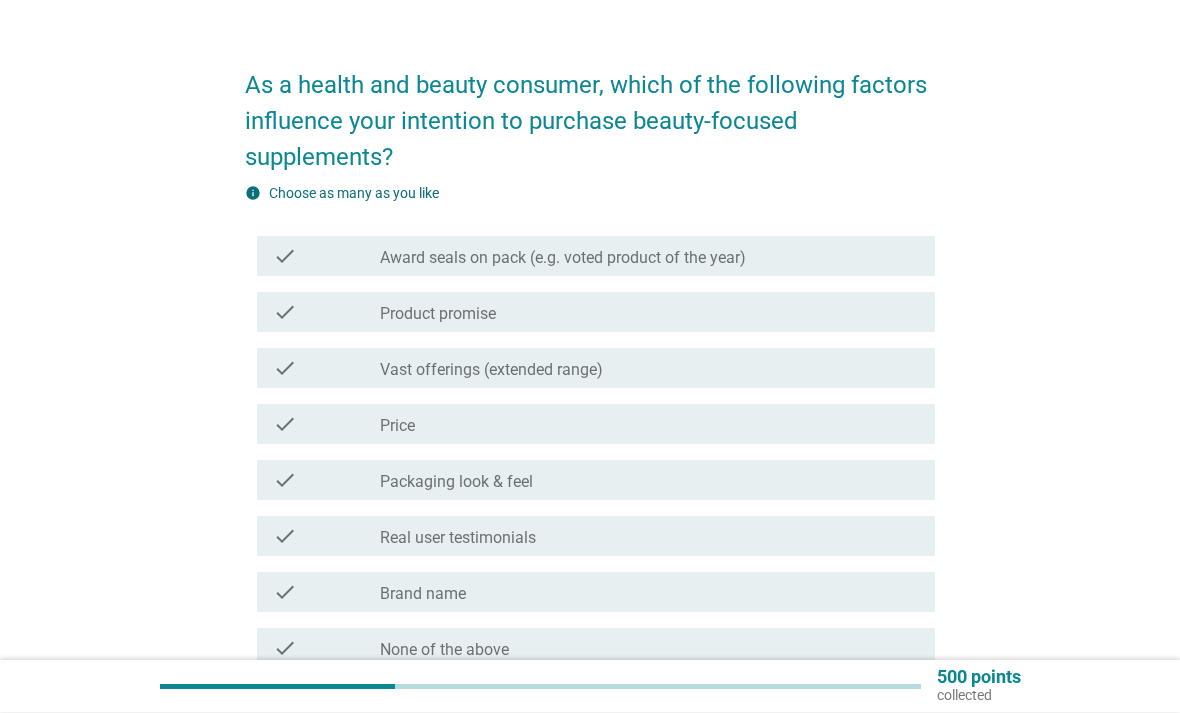 scroll, scrollTop: 46, scrollLeft: 0, axis: vertical 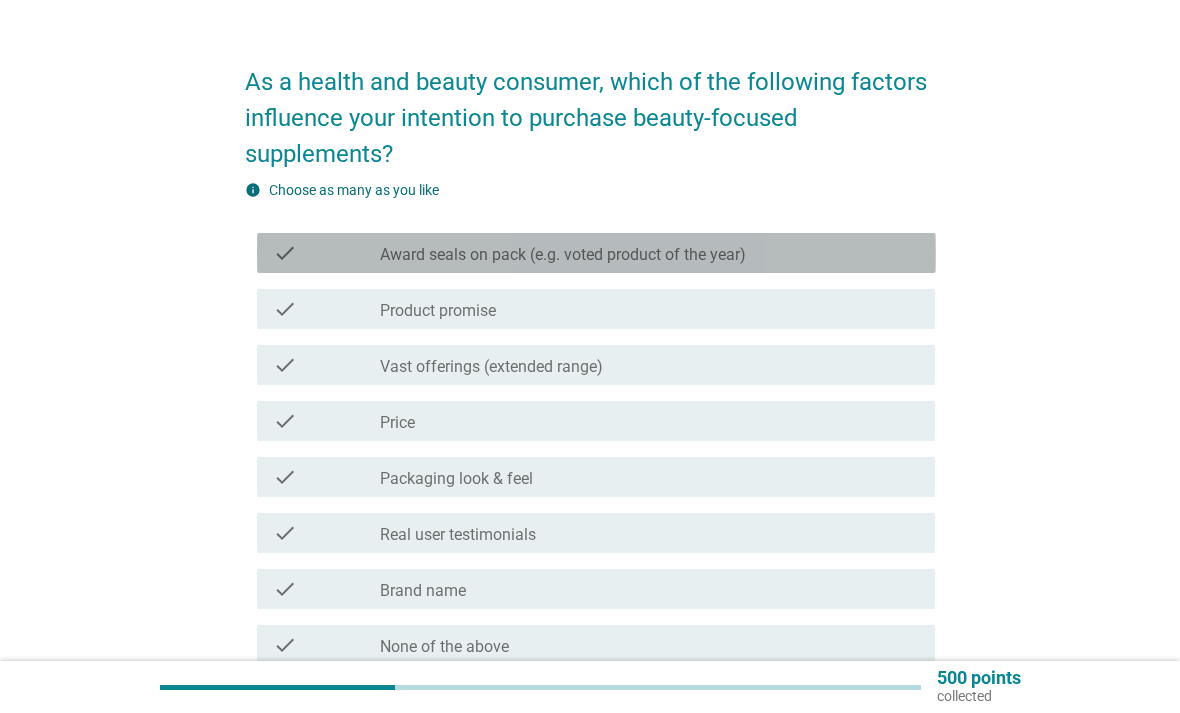 click on "check" at bounding box center (327, 253) 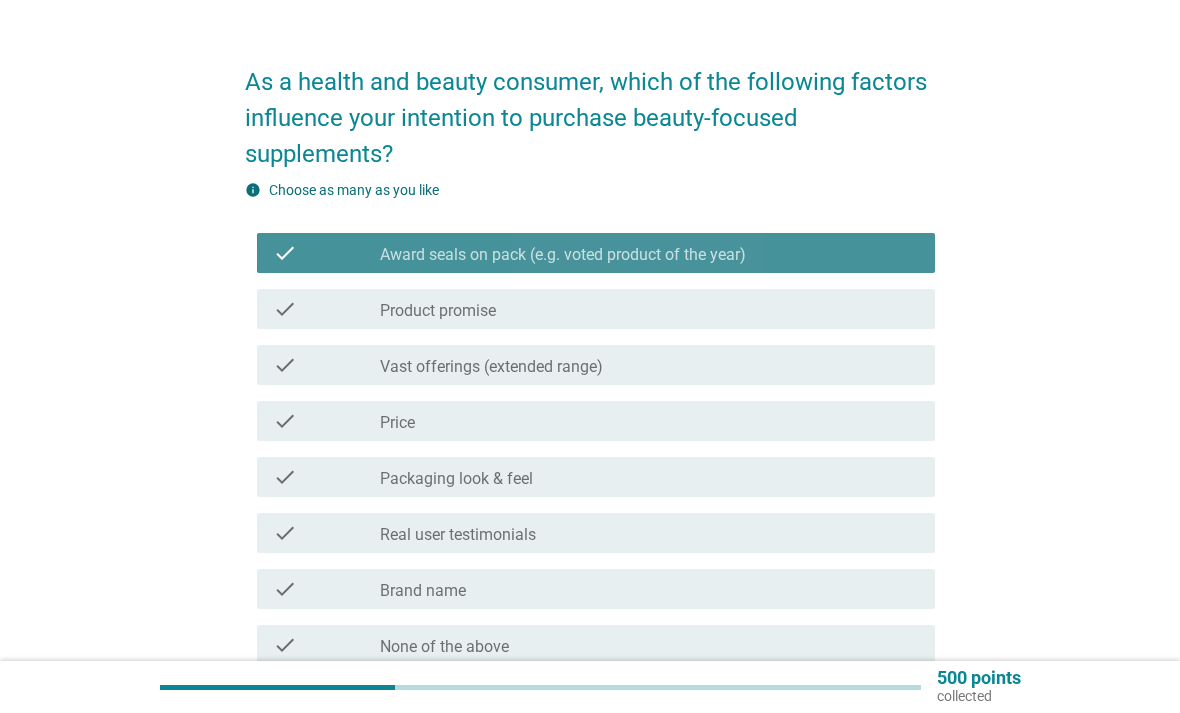 click on "check" at bounding box center (327, 309) 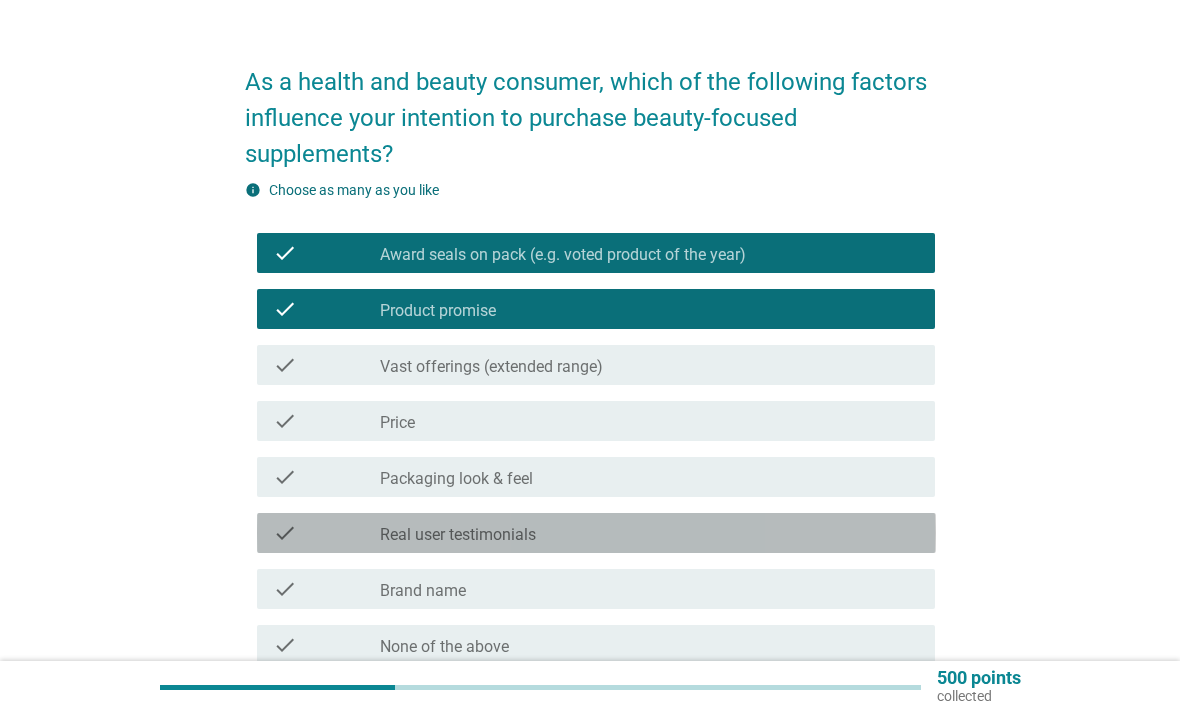 click on "check_box_outline_blank Real user testimonials" at bounding box center (649, 533) 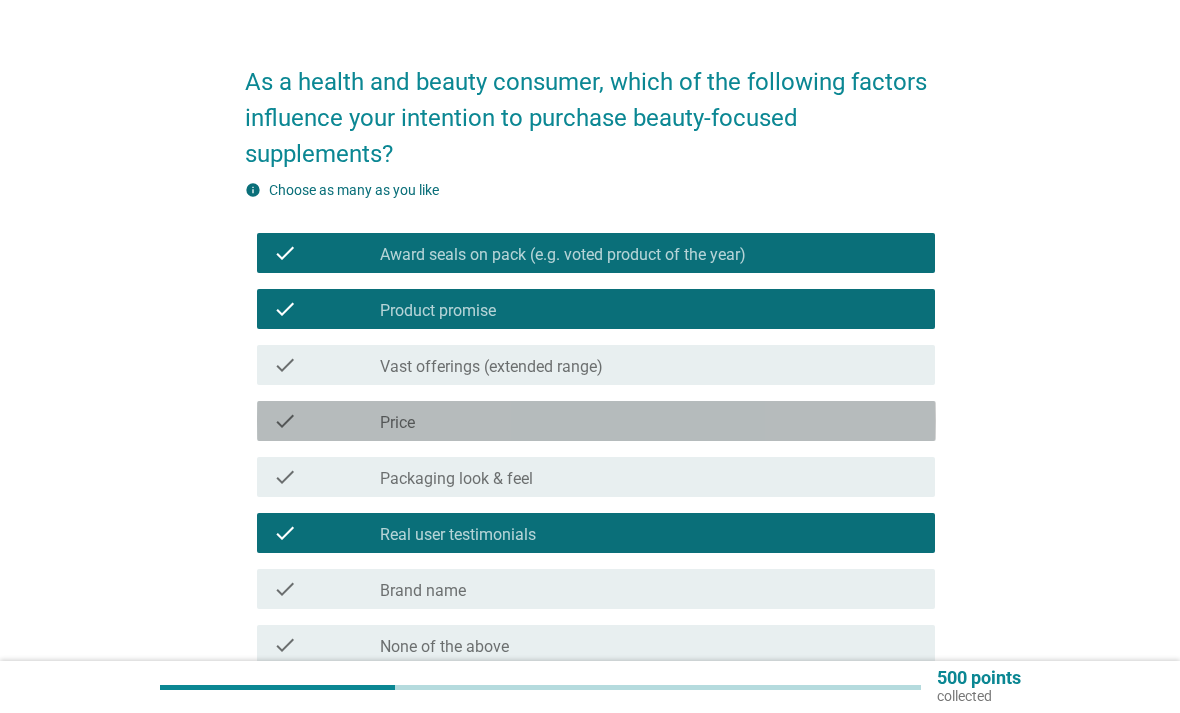 click on "check     check_box_outline_blank Price" at bounding box center [596, 421] 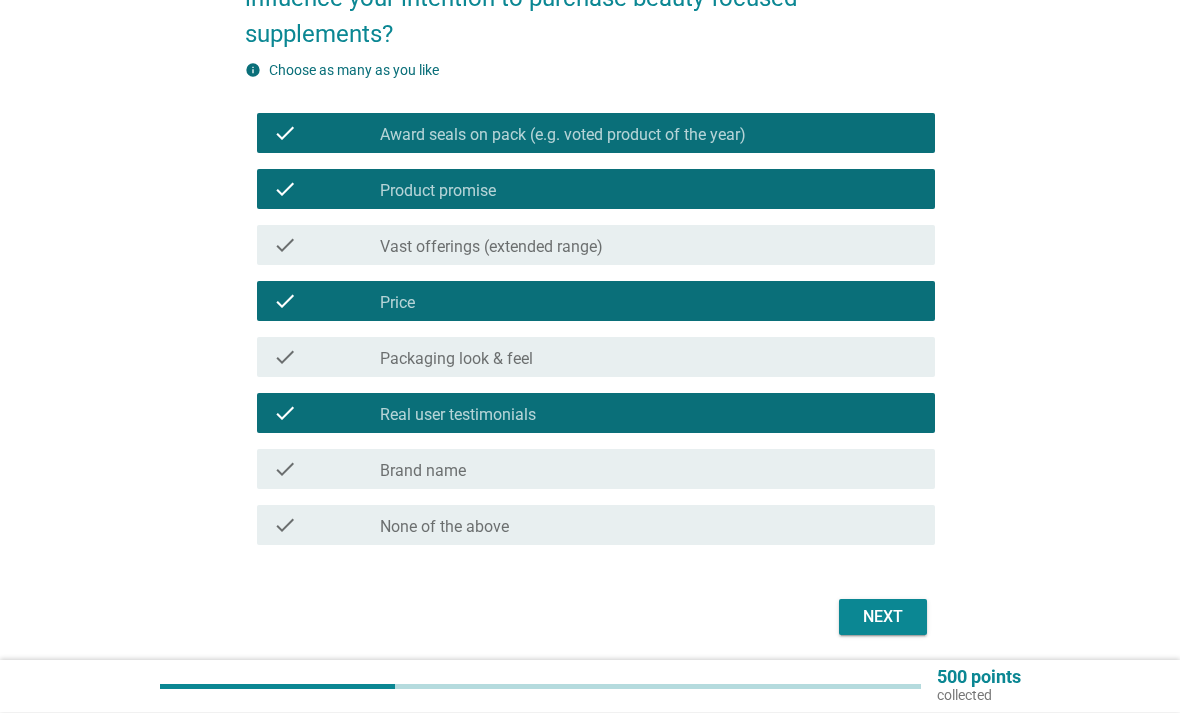 scroll, scrollTop: 166, scrollLeft: 0, axis: vertical 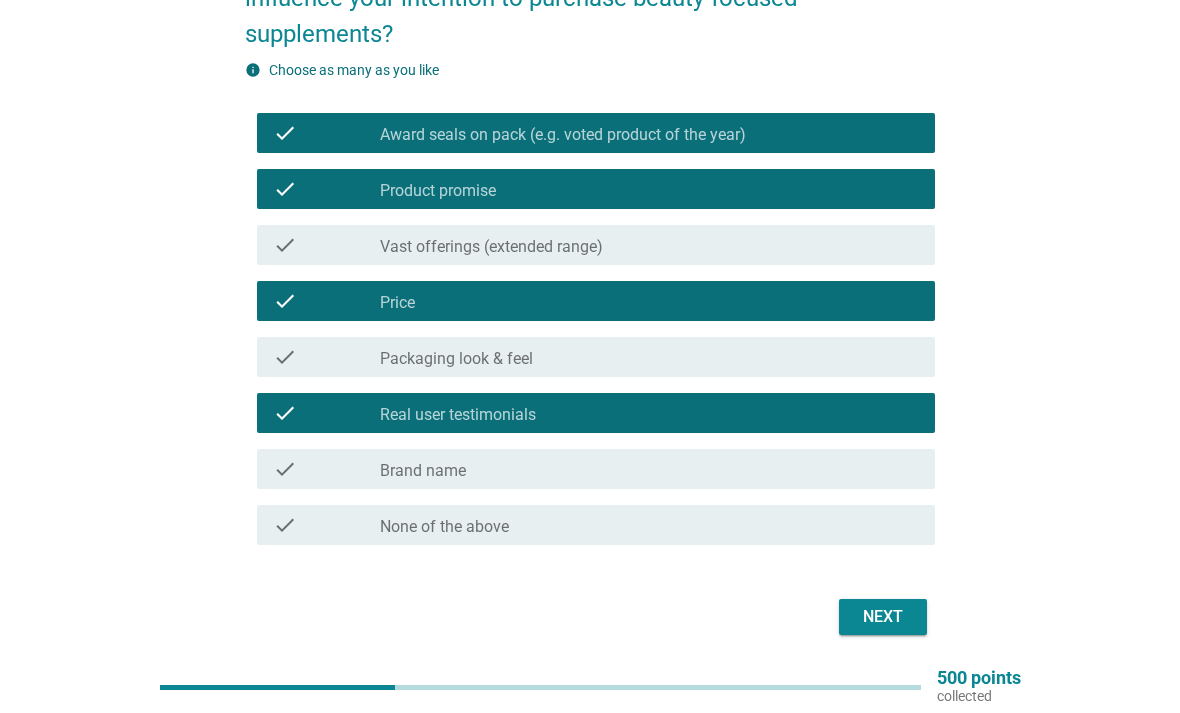 click on "Next" at bounding box center [883, 617] 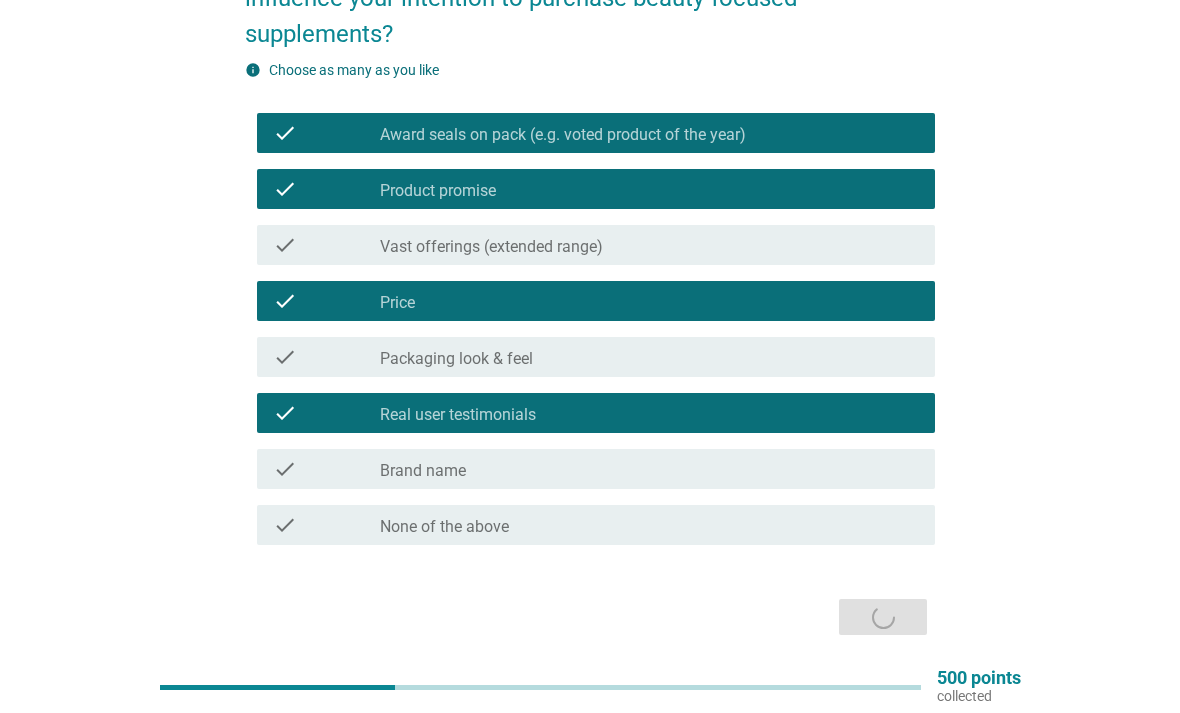 scroll, scrollTop: 0, scrollLeft: 0, axis: both 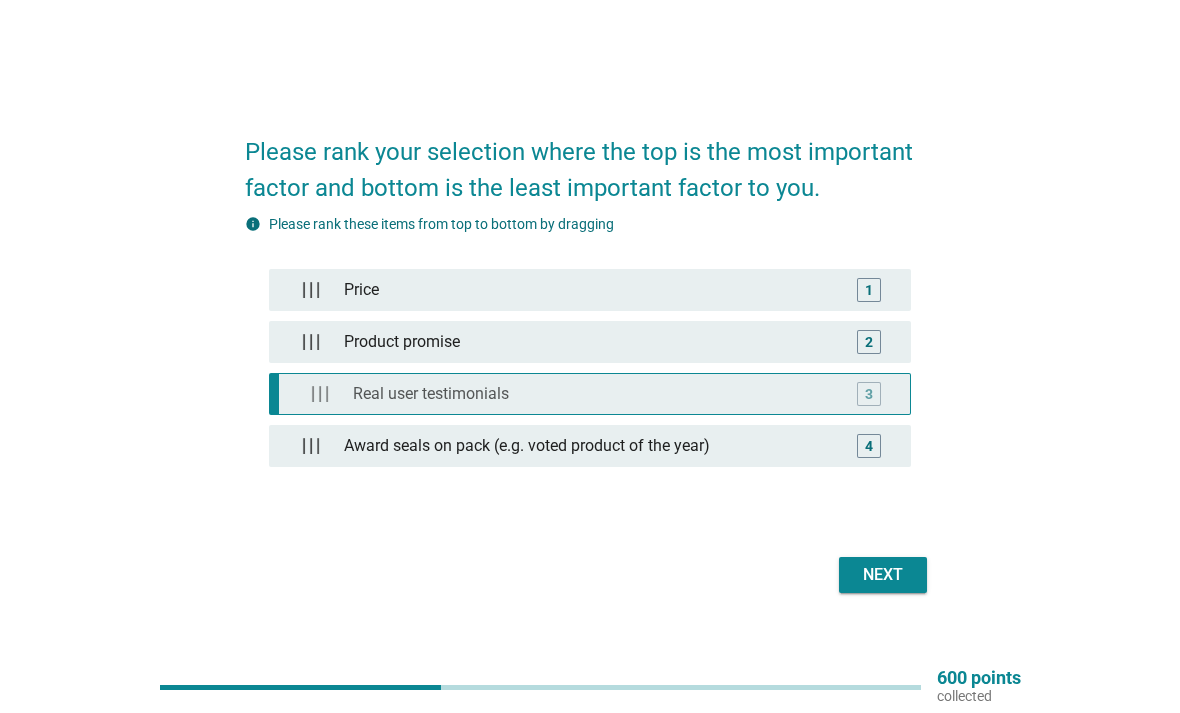 type 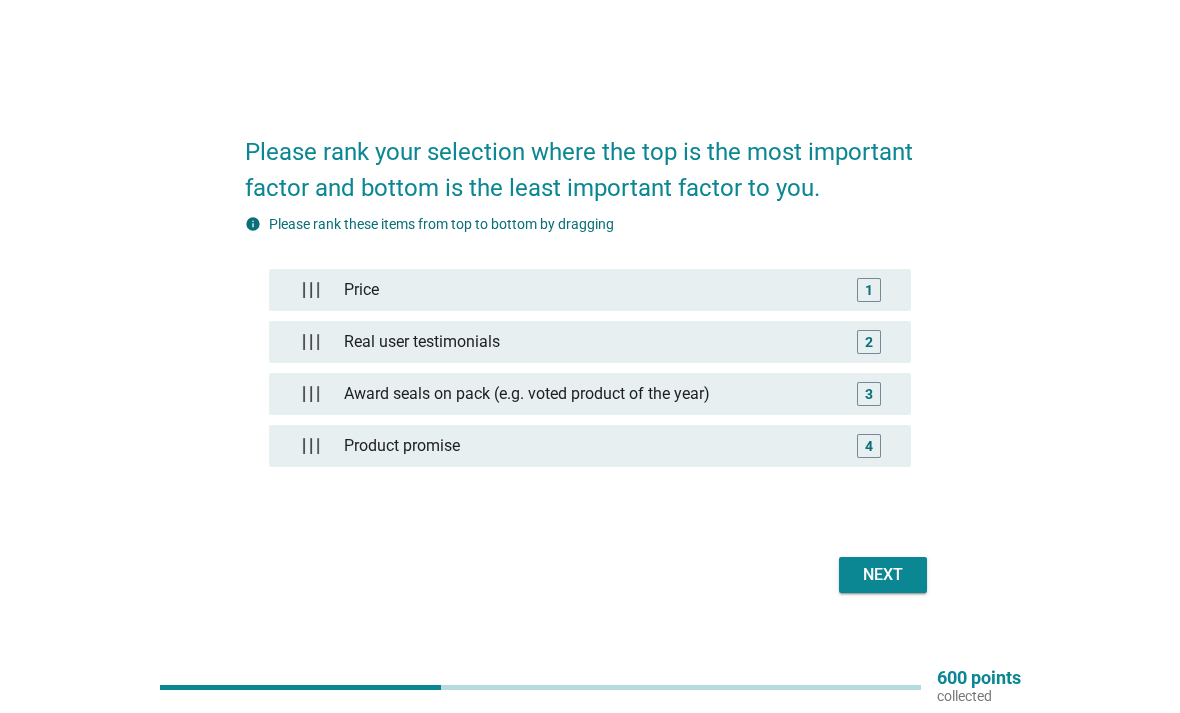 click on "Next" at bounding box center [883, 575] 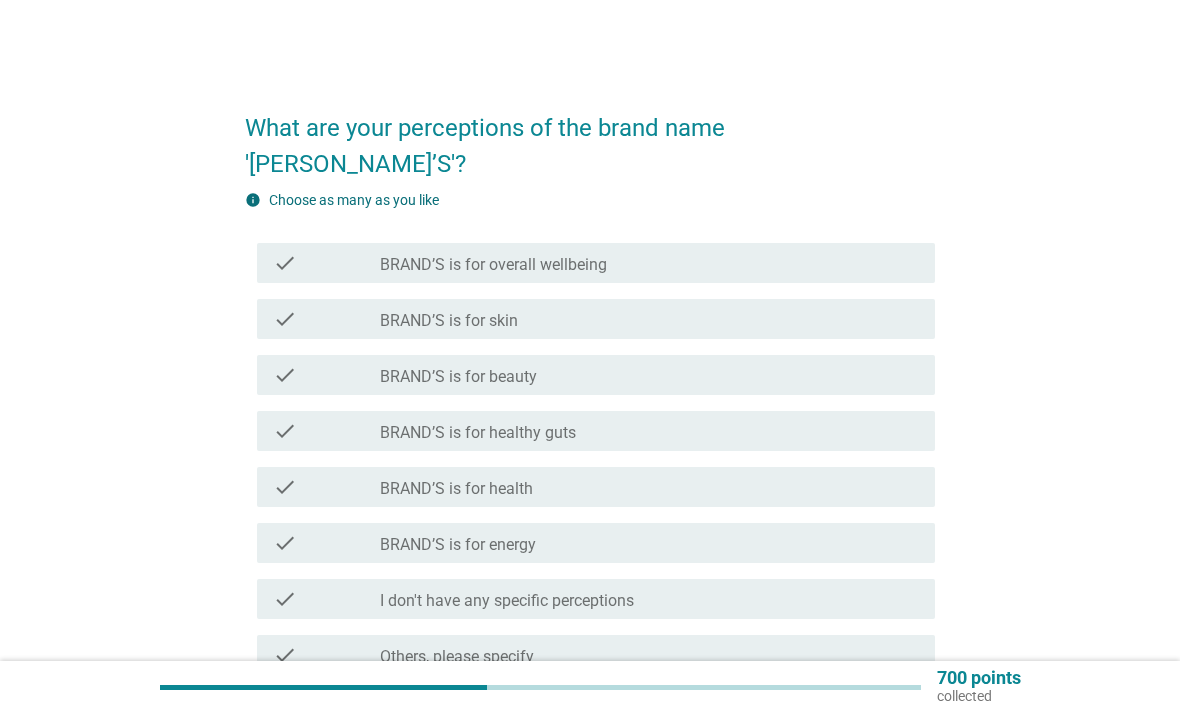 click on "check     check_box_outline_blank BRAND’S is for overall wellbeing" at bounding box center [596, 263] 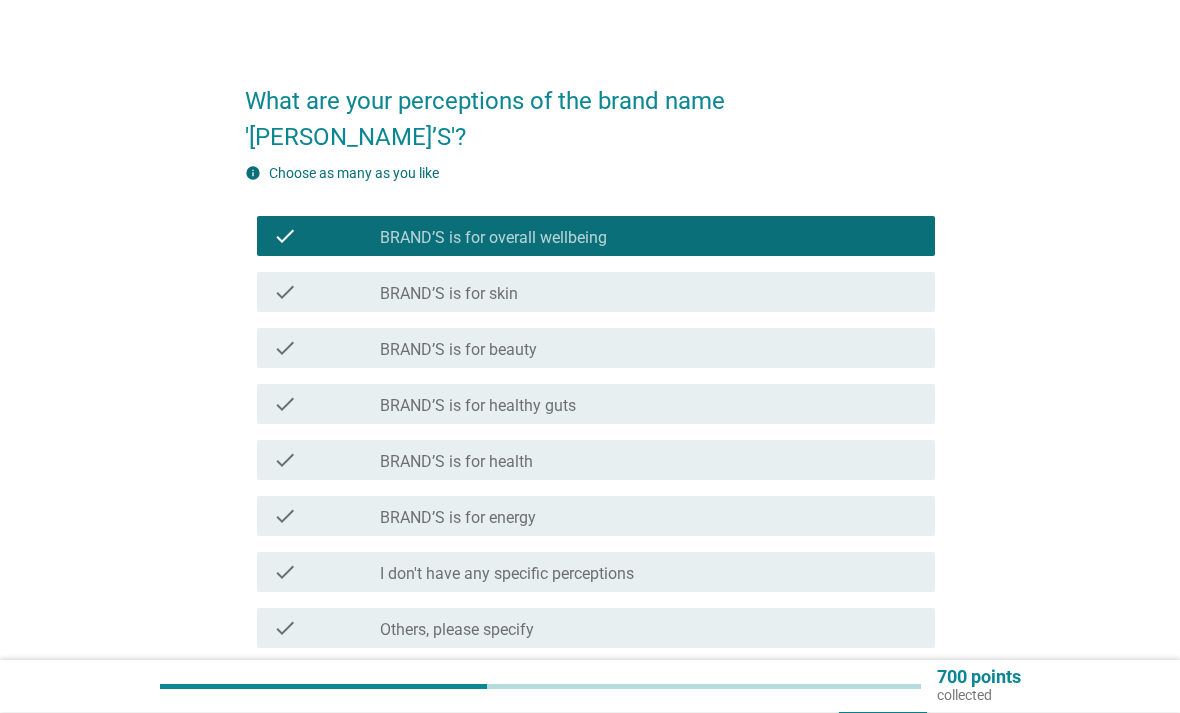 scroll, scrollTop: 27, scrollLeft: 0, axis: vertical 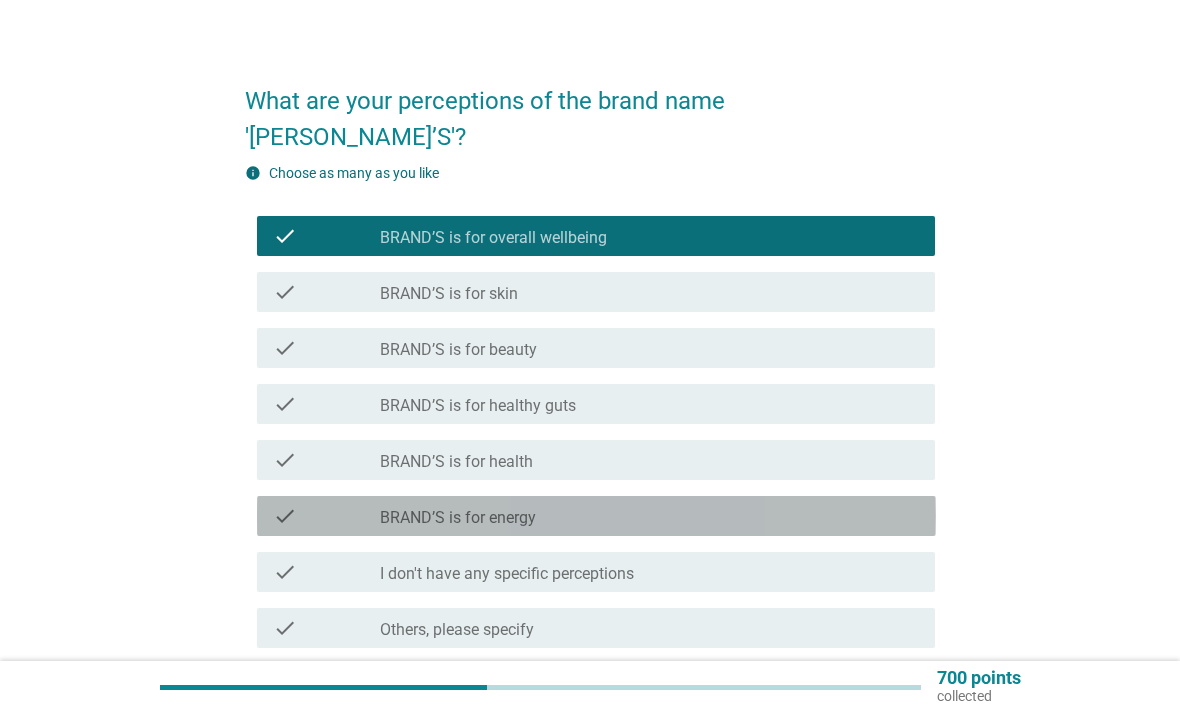 click on "check     check_box_outline_blank BRAND’S is for energy" at bounding box center (596, 516) 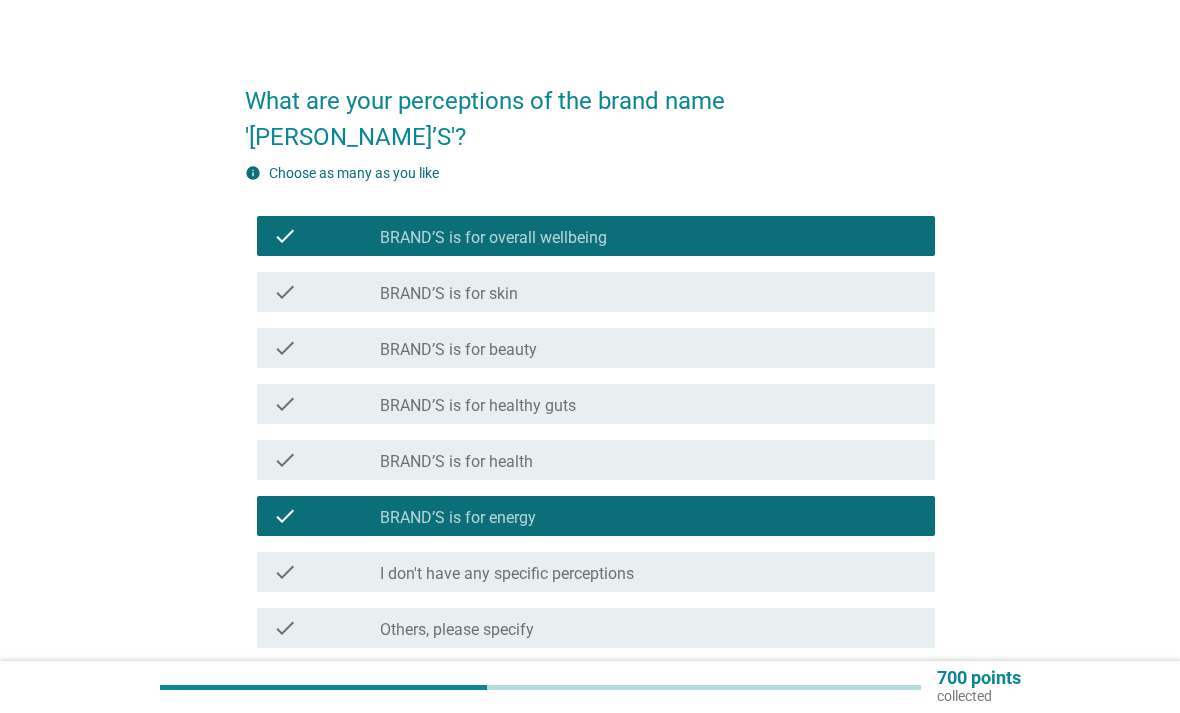 click on "Next" at bounding box center [883, 720] 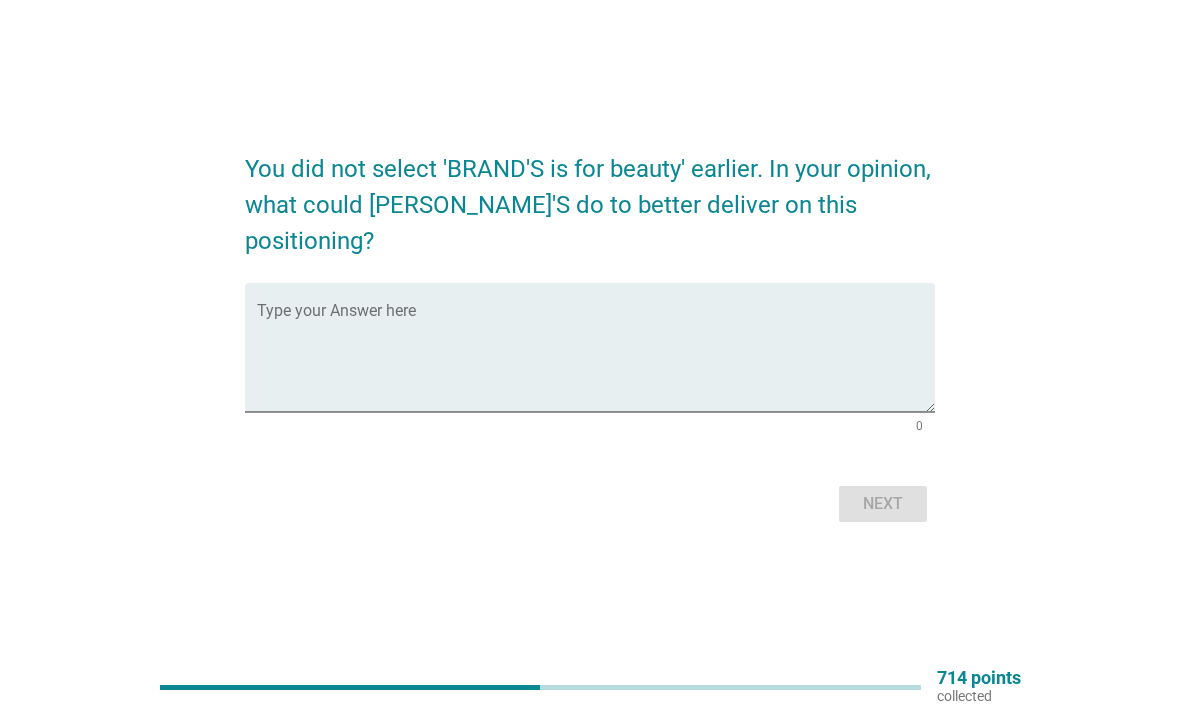 scroll, scrollTop: 0, scrollLeft: 0, axis: both 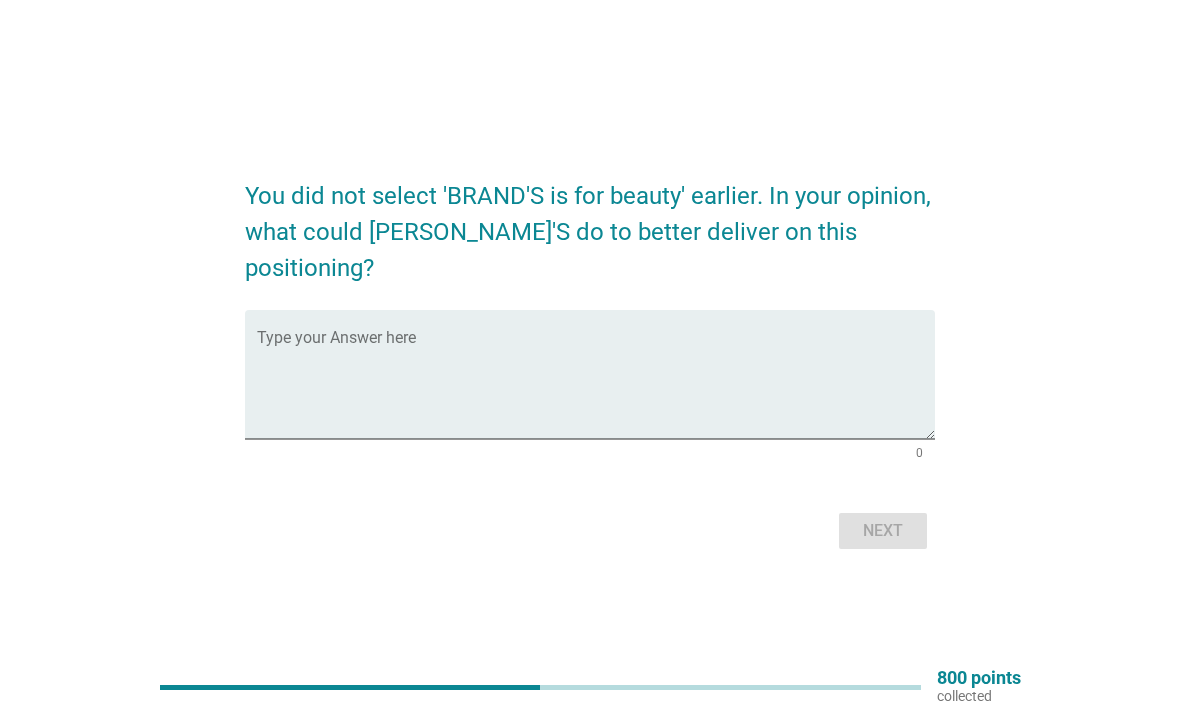 click at bounding box center (596, 386) 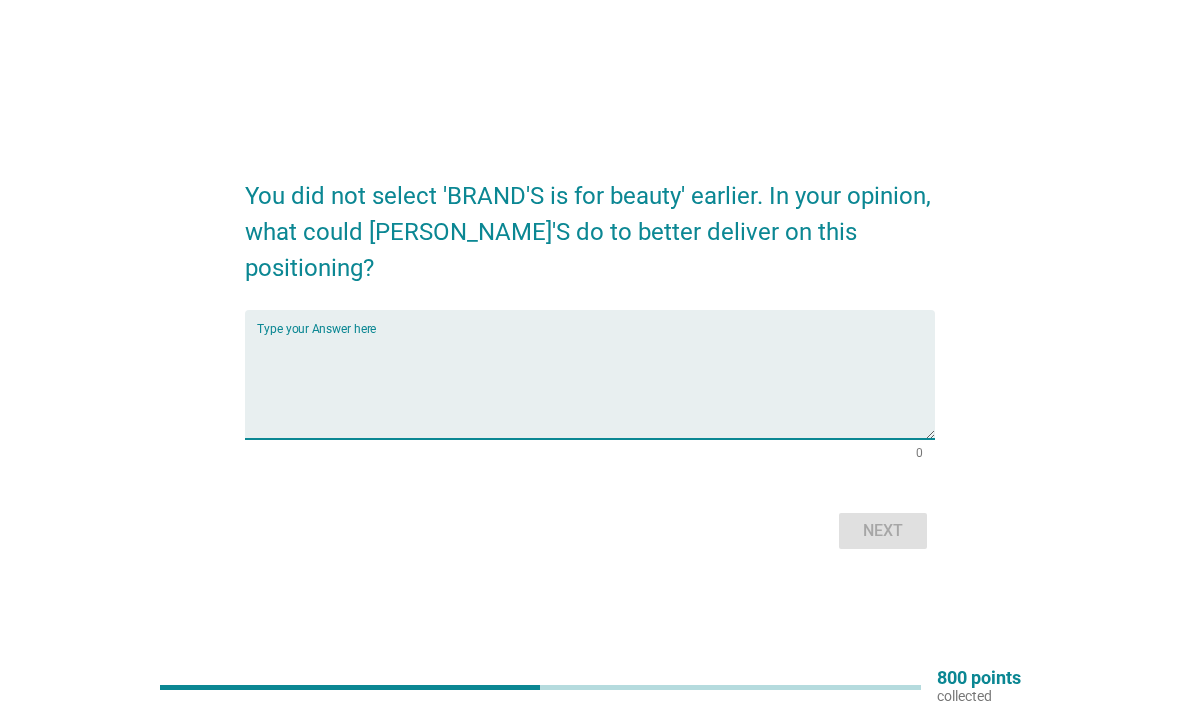 scroll, scrollTop: 26, scrollLeft: 0, axis: vertical 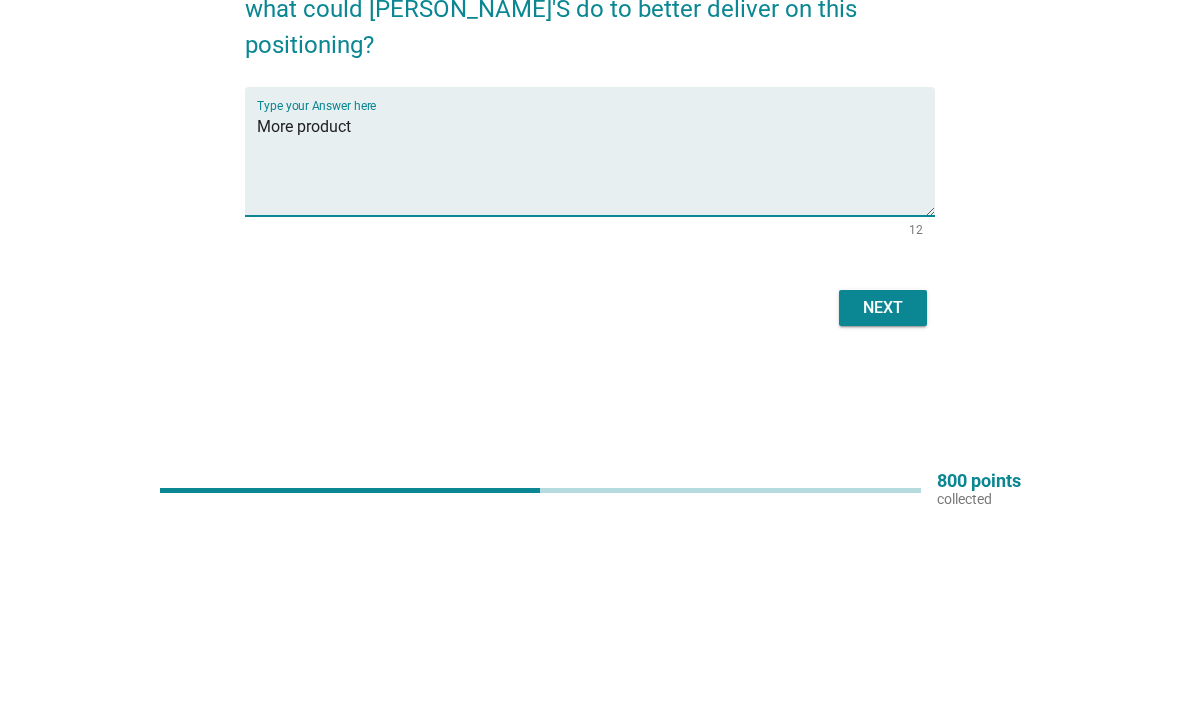 type on "More product" 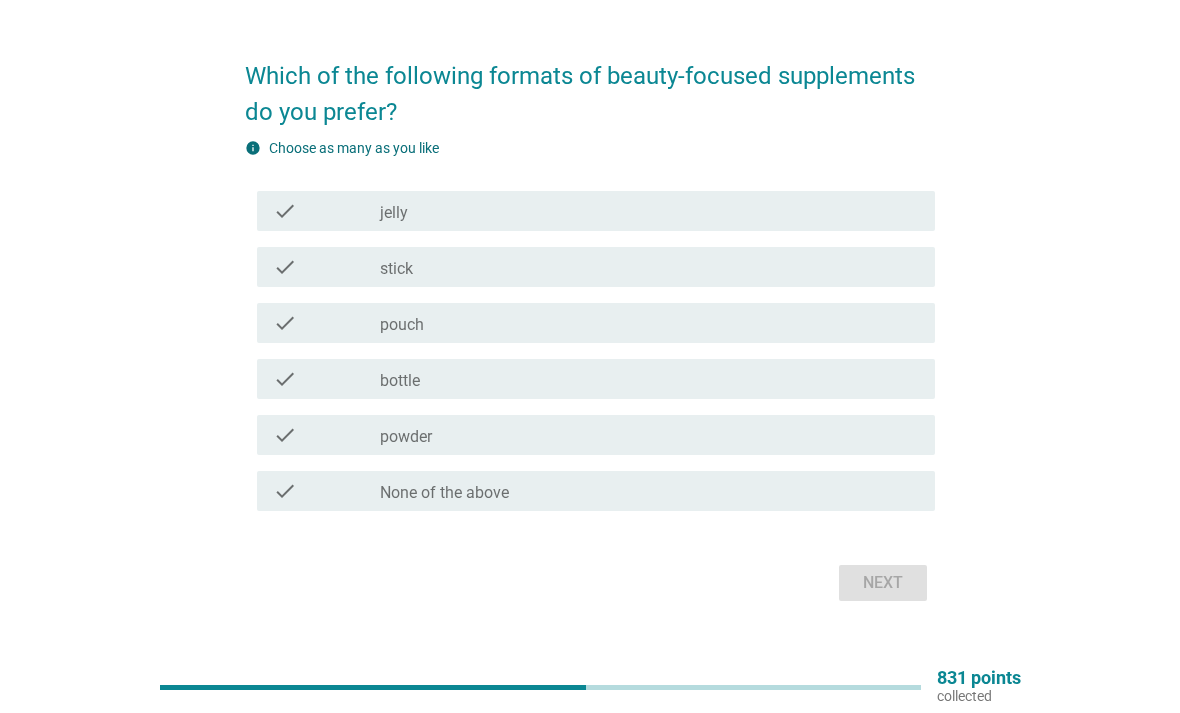 scroll, scrollTop: 0, scrollLeft: 0, axis: both 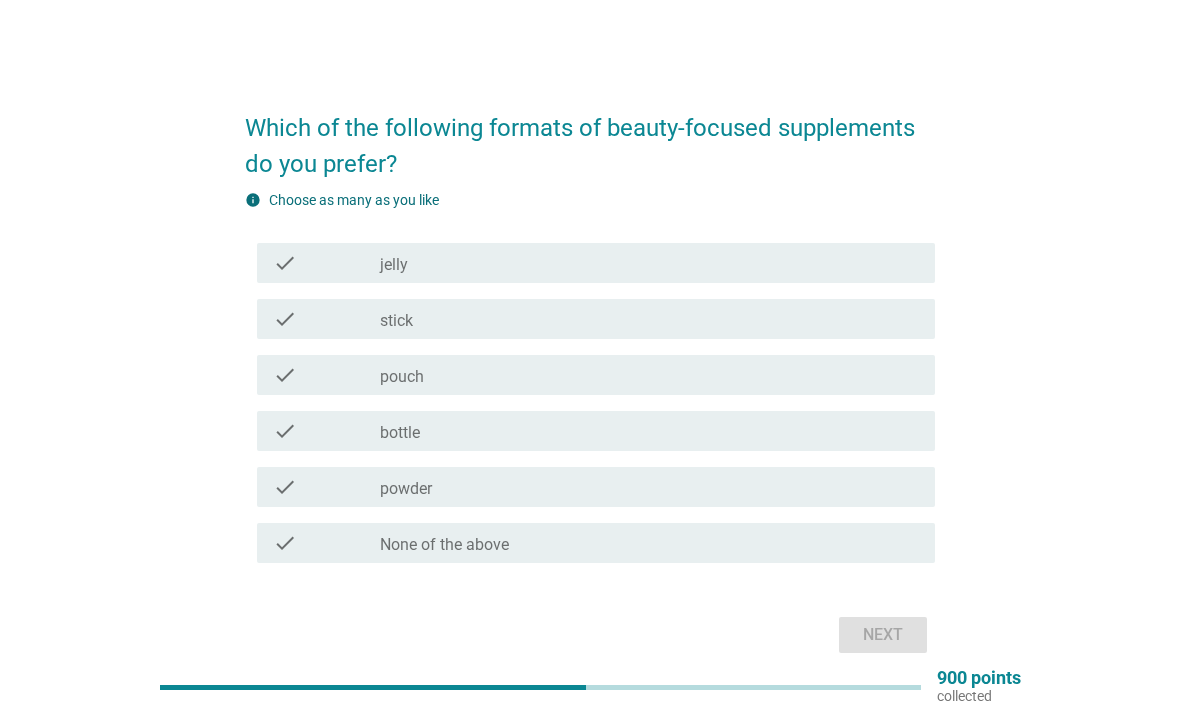 click on "Which of the following formats of beauty-focused supplements do you prefer?     info   Choose as many as you like   check     check_box_outline_blank jelly    check     check_box_outline_blank stick    check     check_box_outline_blank pouch    check     check_box_outline_blank bottle    check     check_box_outline_blank powder    check     check_box_outline_blank None of the above       Next" at bounding box center (590, 374) 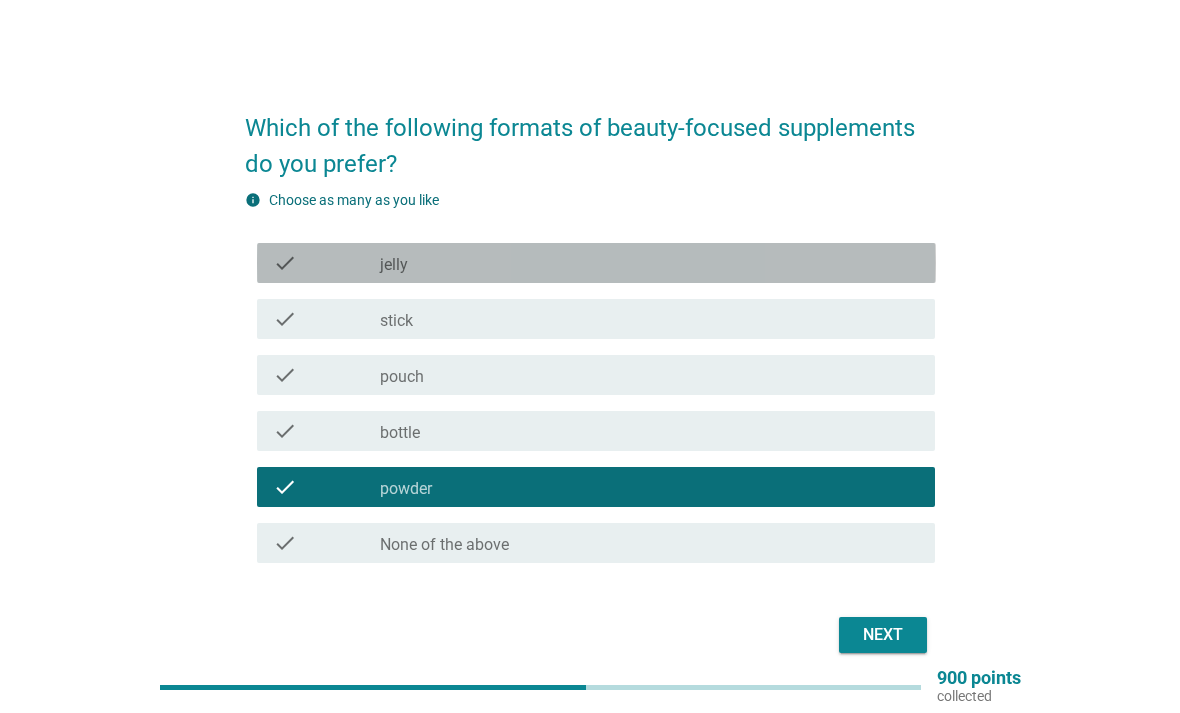 click on "check_box_outline_blank jelly" at bounding box center (649, 263) 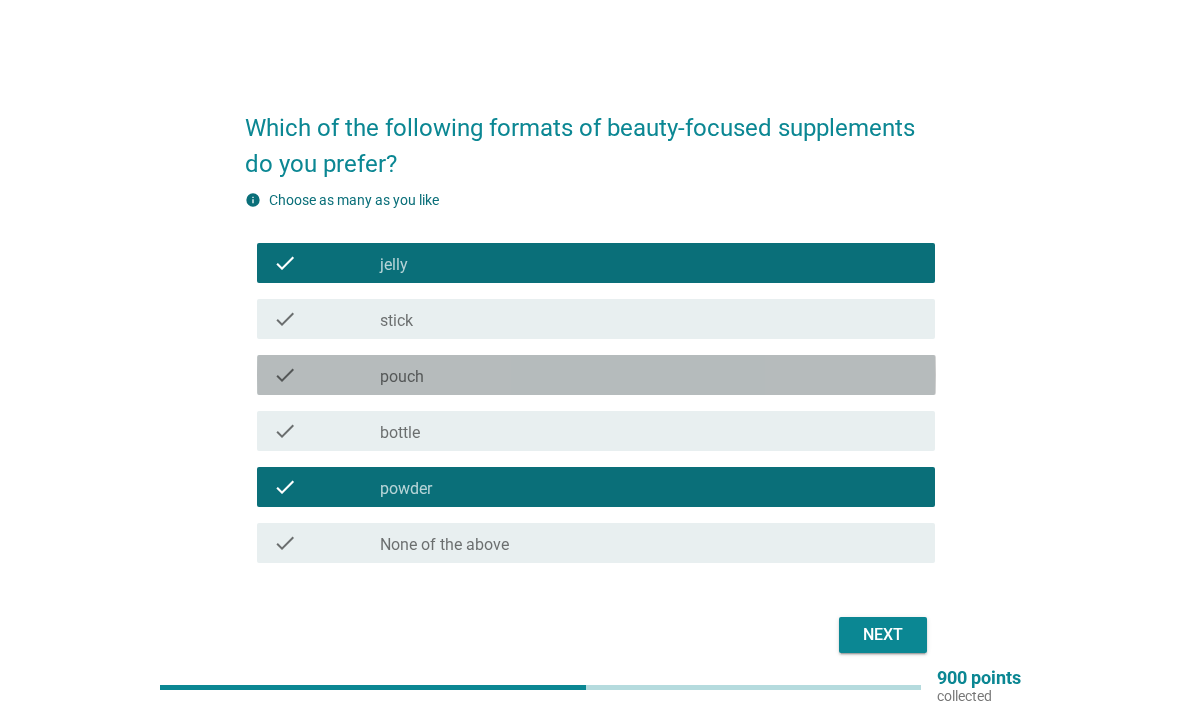 click on "check_box_outline_blank pouch" at bounding box center (649, 375) 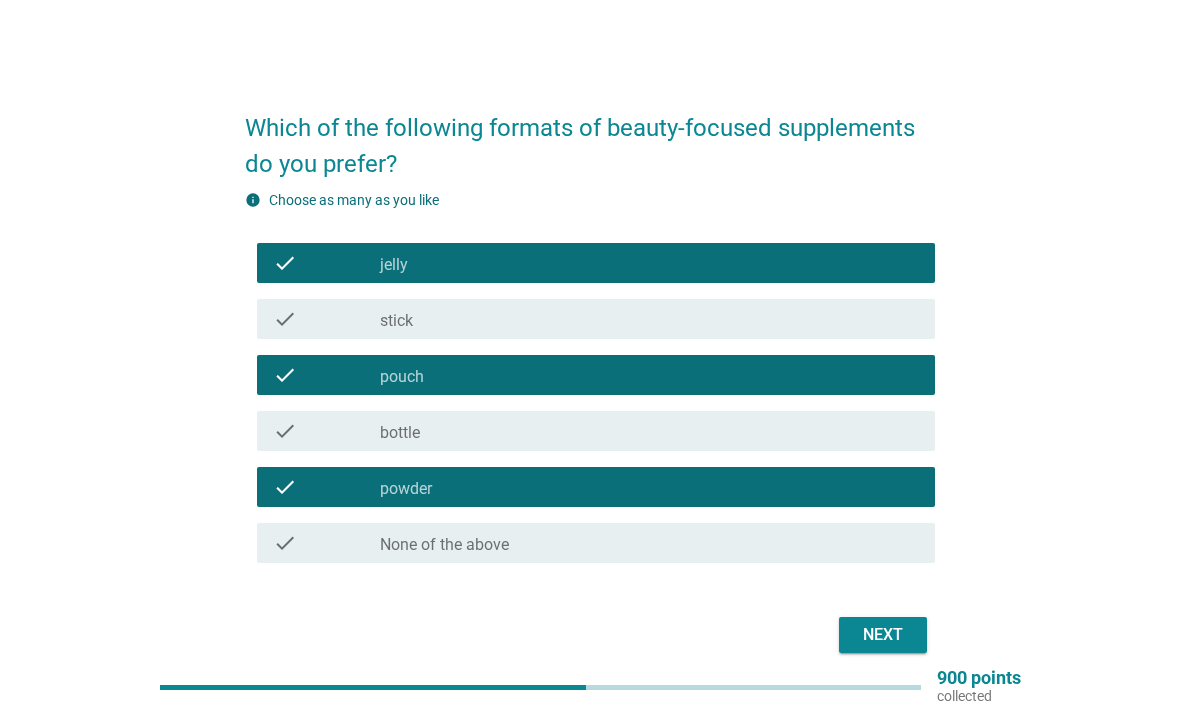 click on "Next" at bounding box center [883, 635] 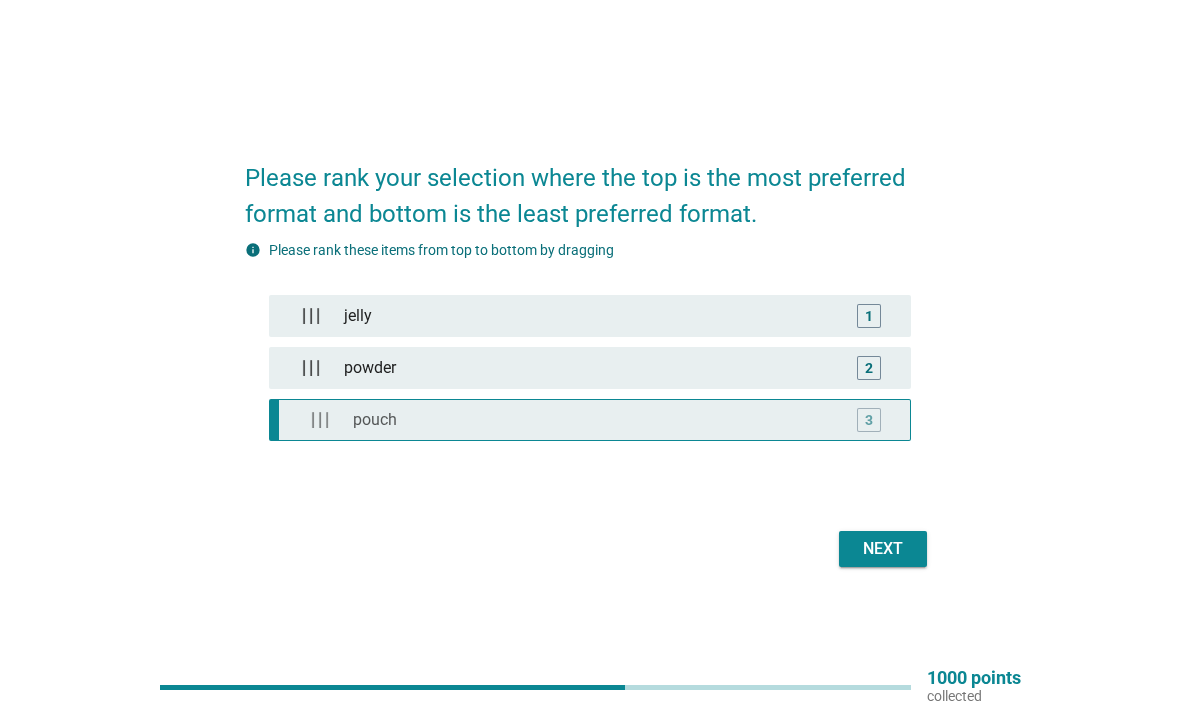 type 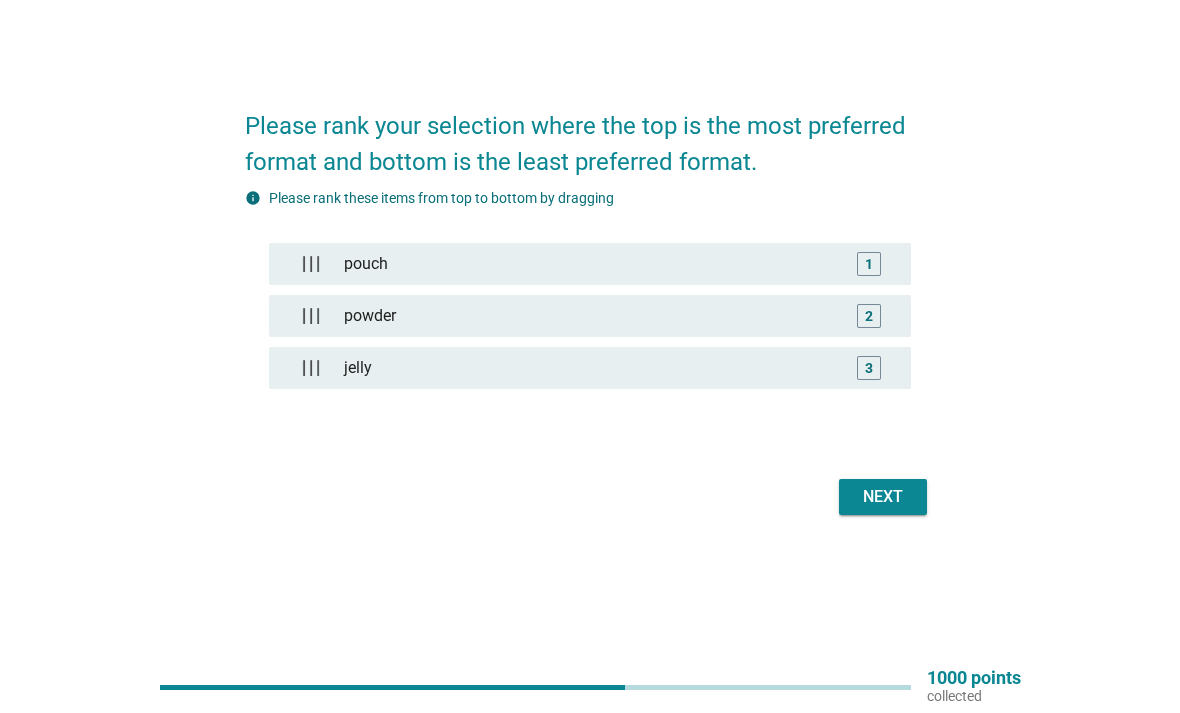 scroll, scrollTop: 63, scrollLeft: 0, axis: vertical 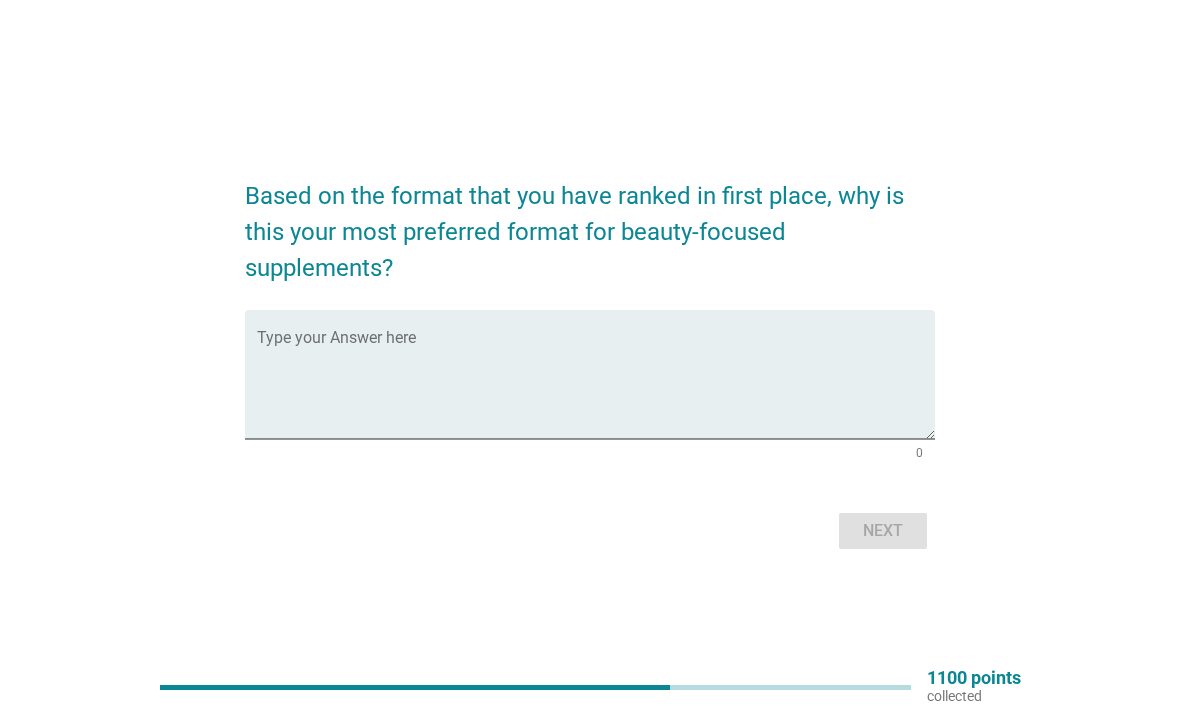 click at bounding box center (596, 386) 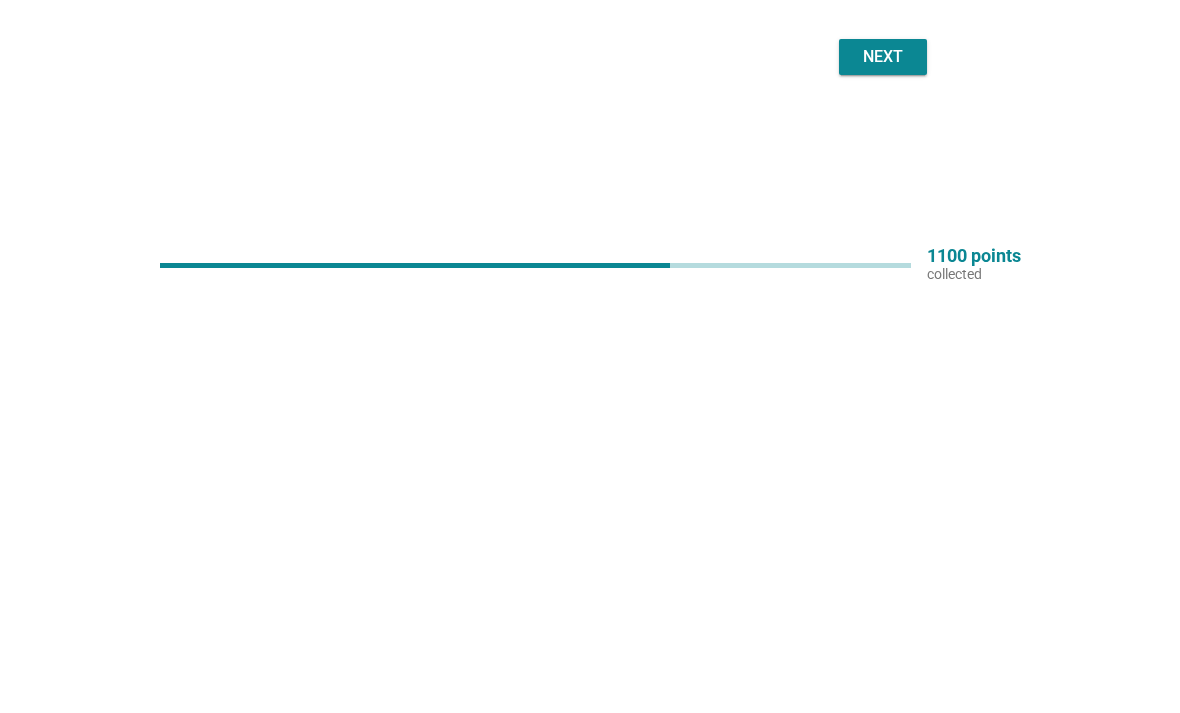 scroll, scrollTop: 116, scrollLeft: 0, axis: vertical 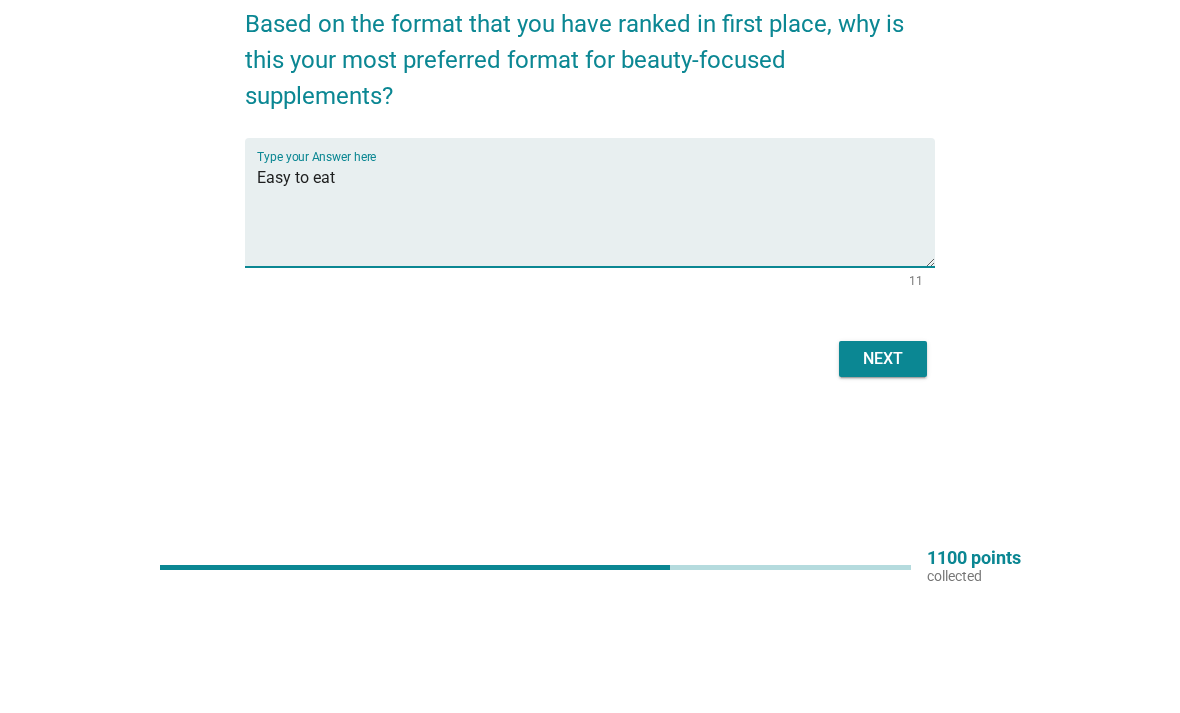 type on "Easy to eat" 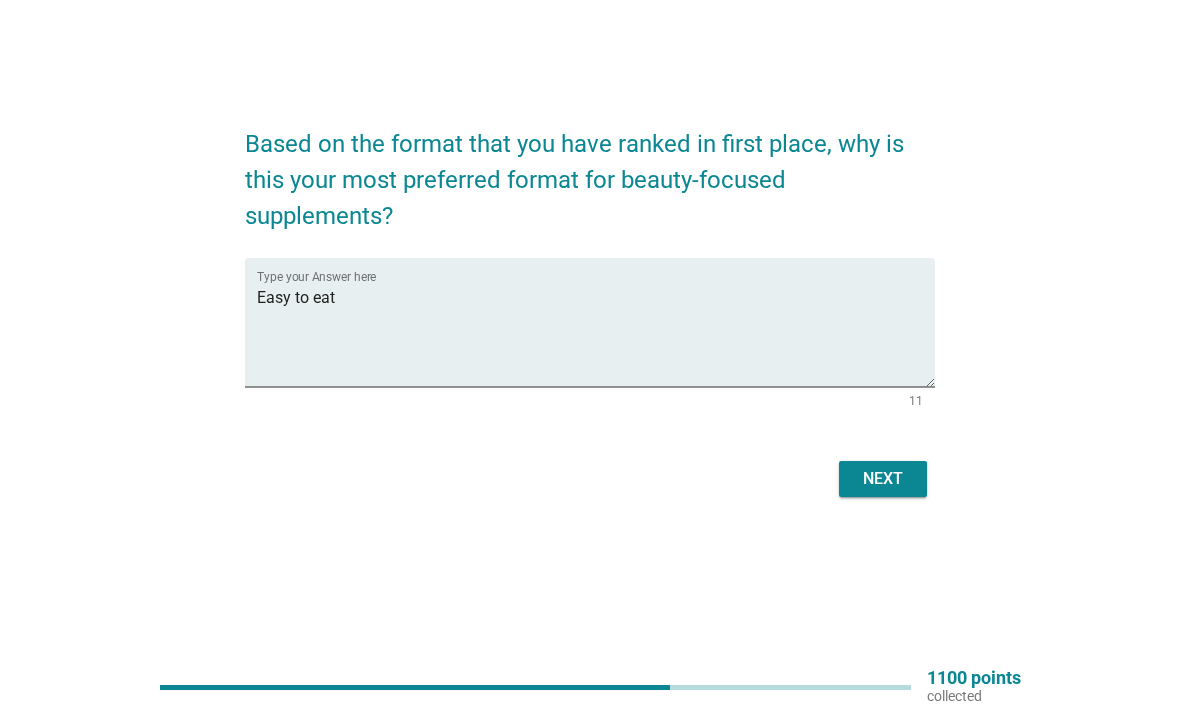click on "Next" at bounding box center [883, 479] 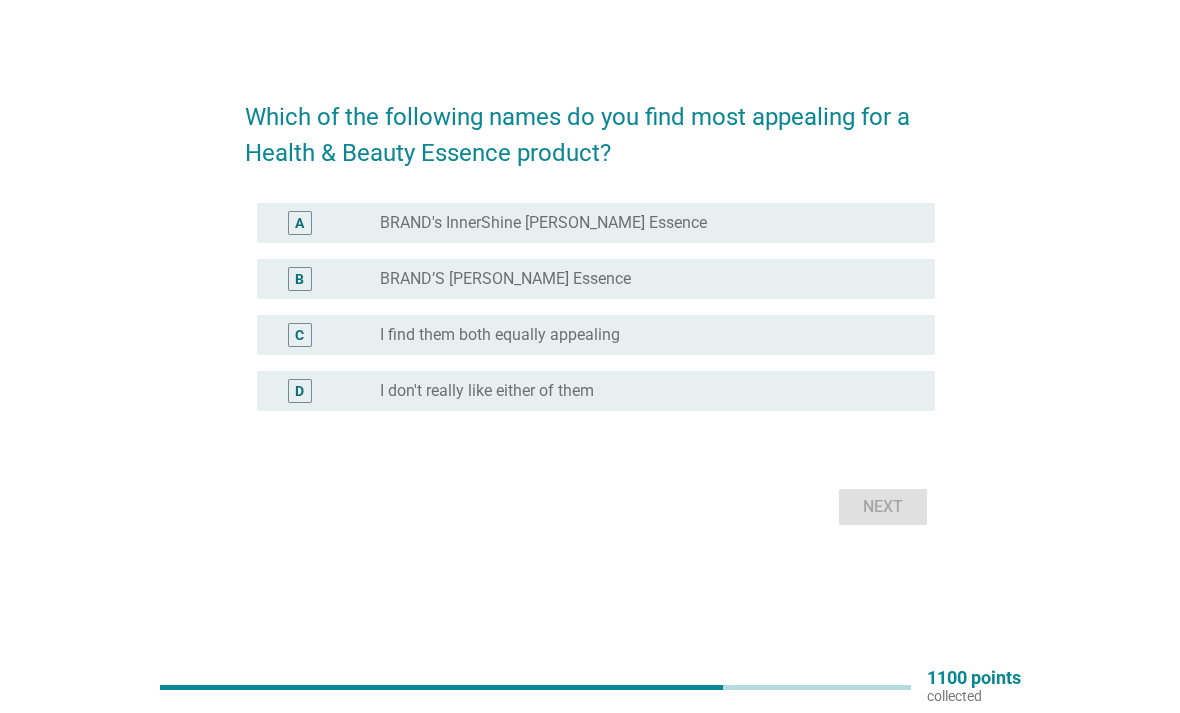 scroll, scrollTop: 0, scrollLeft: 0, axis: both 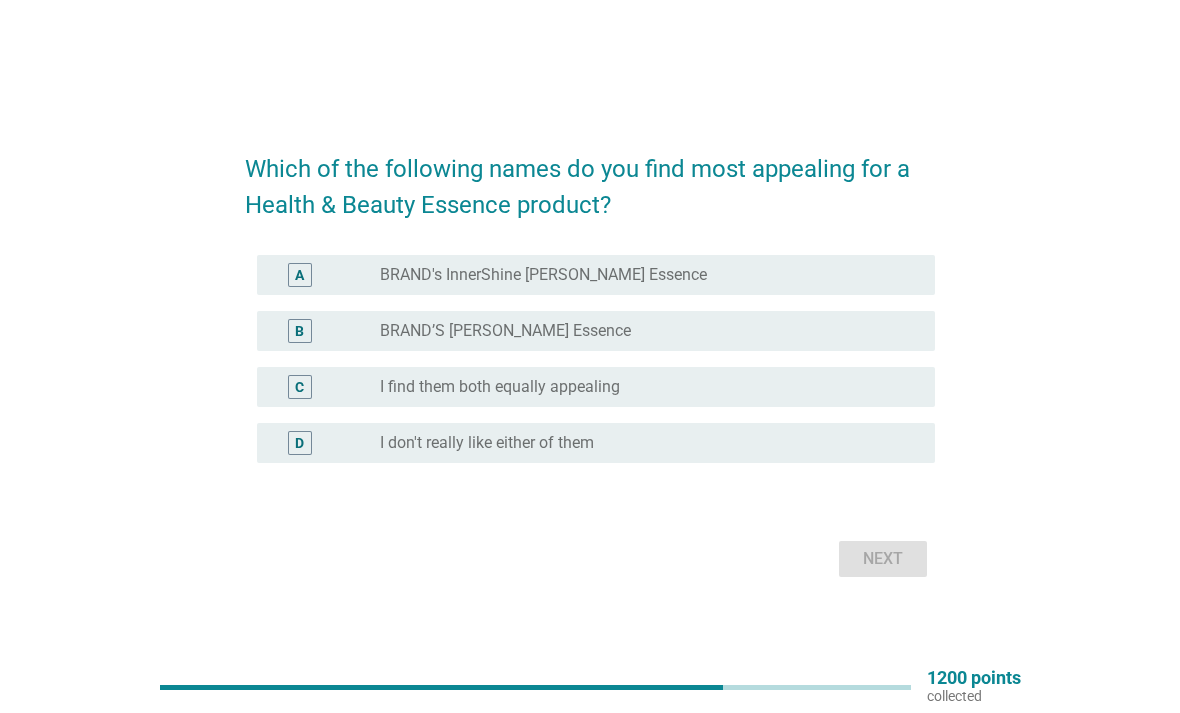 click on "Which of the following names do you find most appealing for a Health & Beauty Essence product?     A     radio_button_unchecked BRAND's InnerShine [PERSON_NAME] Essence   B     radio_button_unchecked BRAND’S [PERSON_NAME] Essence   C     radio_button_unchecked I find them both equally appealing    D     radio_button_unchecked I don't really like either of them      Next" at bounding box center (590, 357) 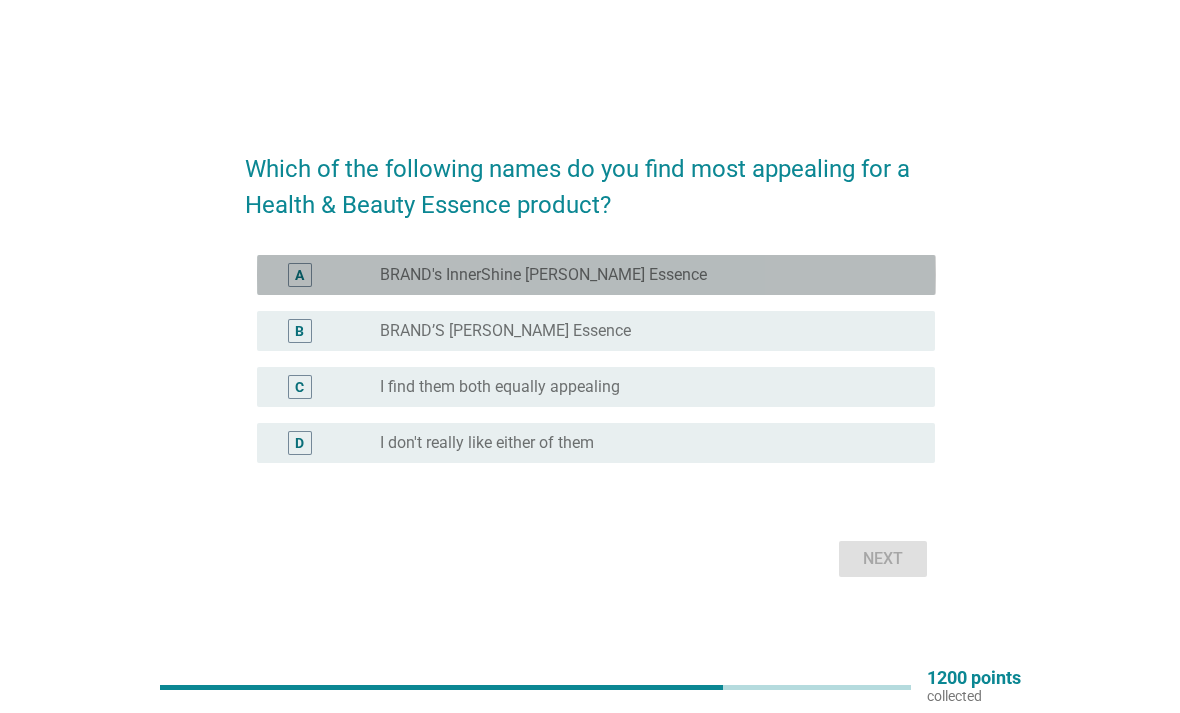 click on "radio_button_unchecked BRAND's InnerShine [PERSON_NAME] Essence" at bounding box center [649, 275] 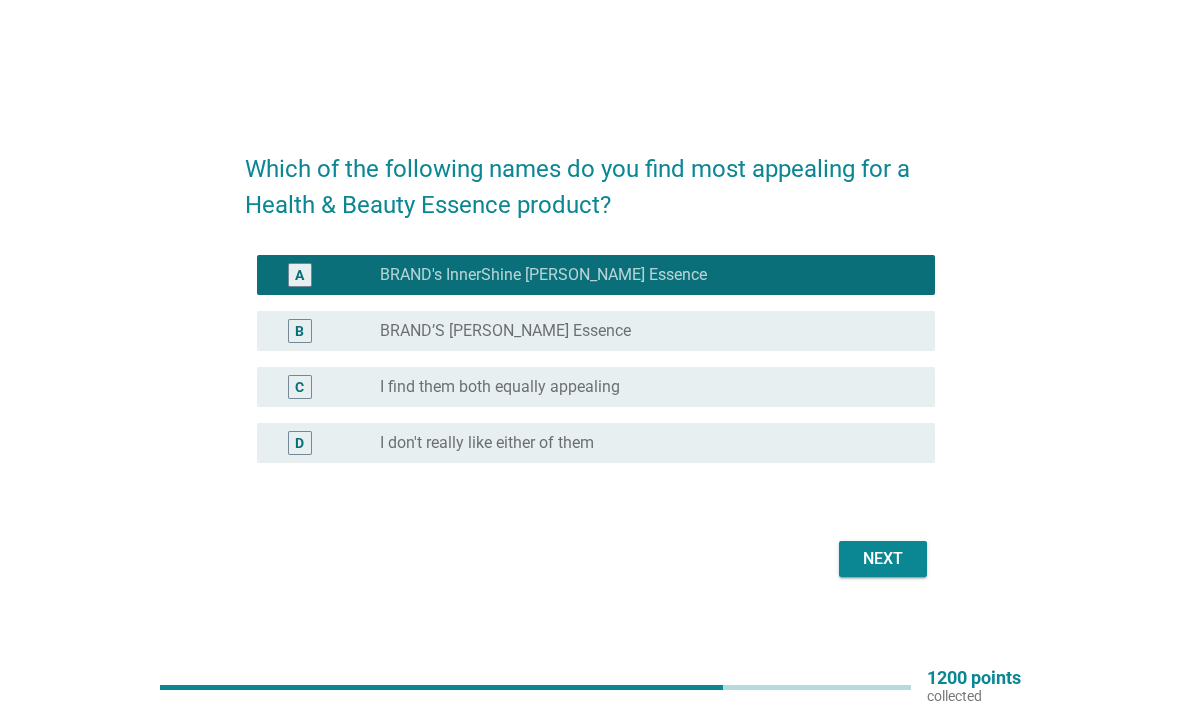 click on "Next" at bounding box center (883, 559) 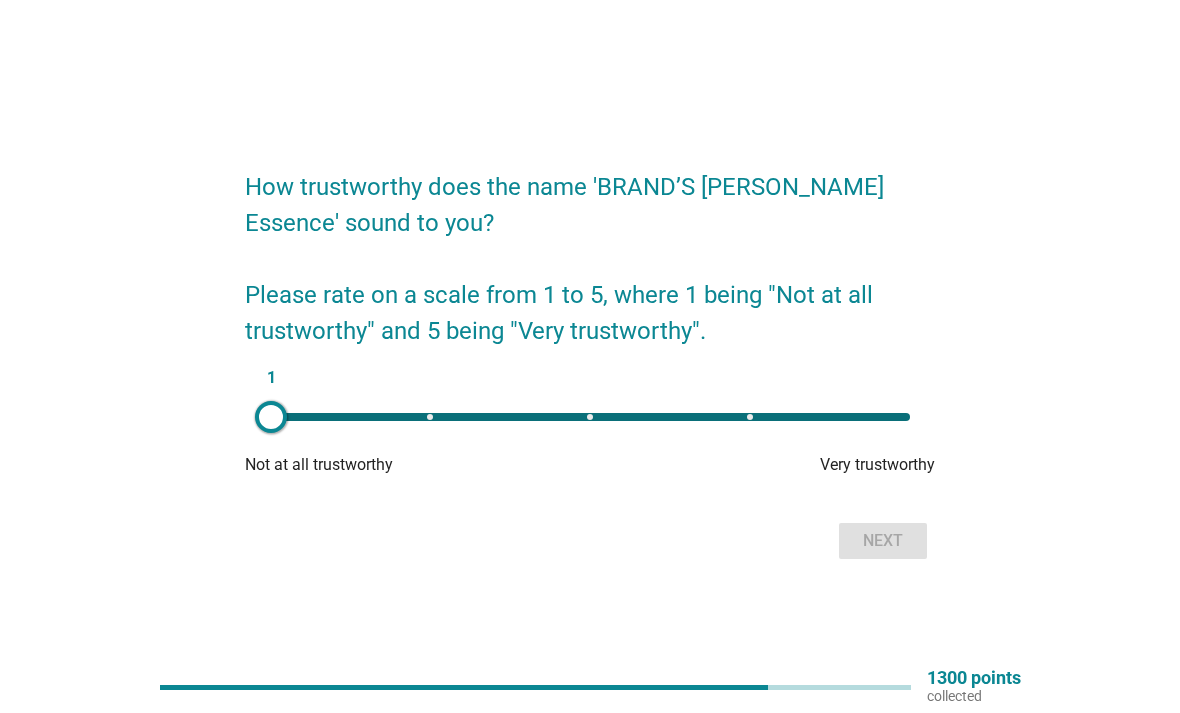 click on "1" at bounding box center (590, 417) 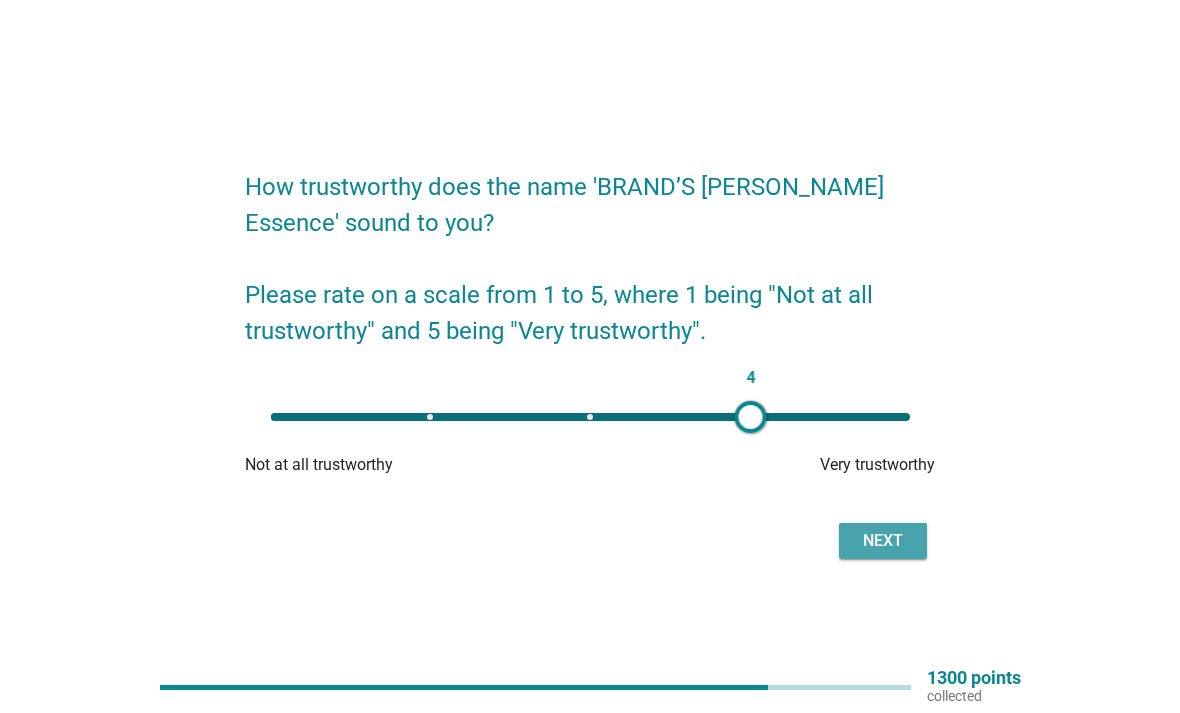 click on "Next" at bounding box center [883, 541] 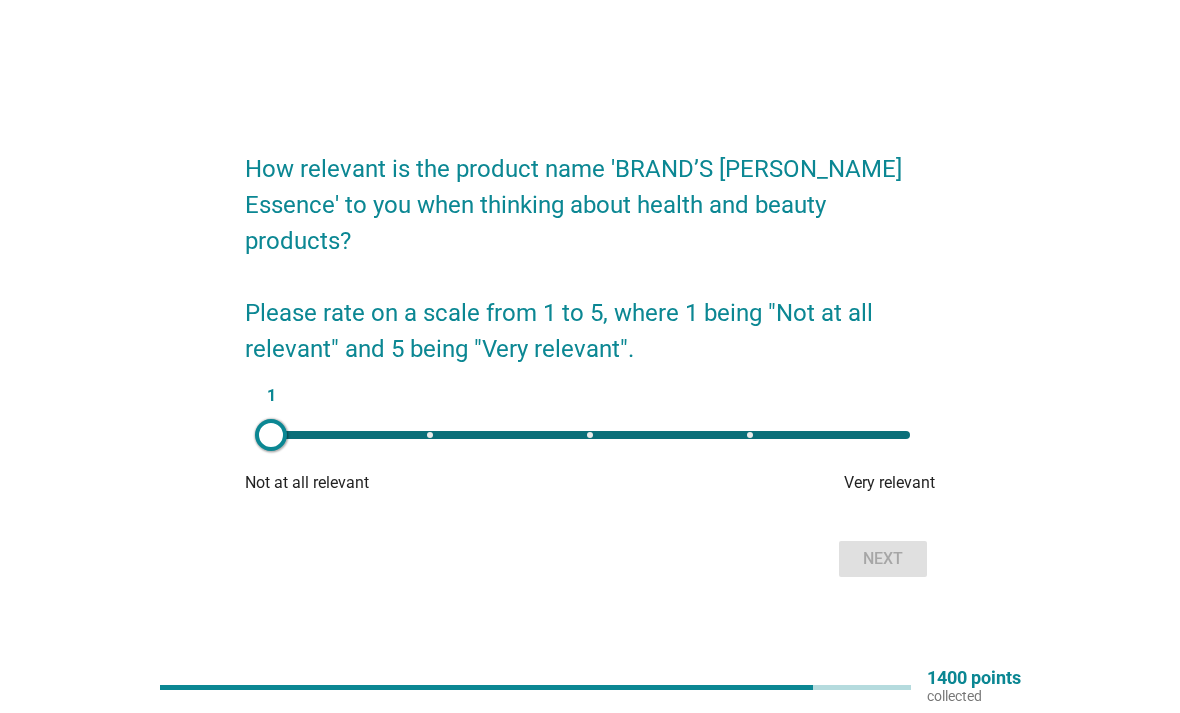 click on "1" at bounding box center [590, 435] 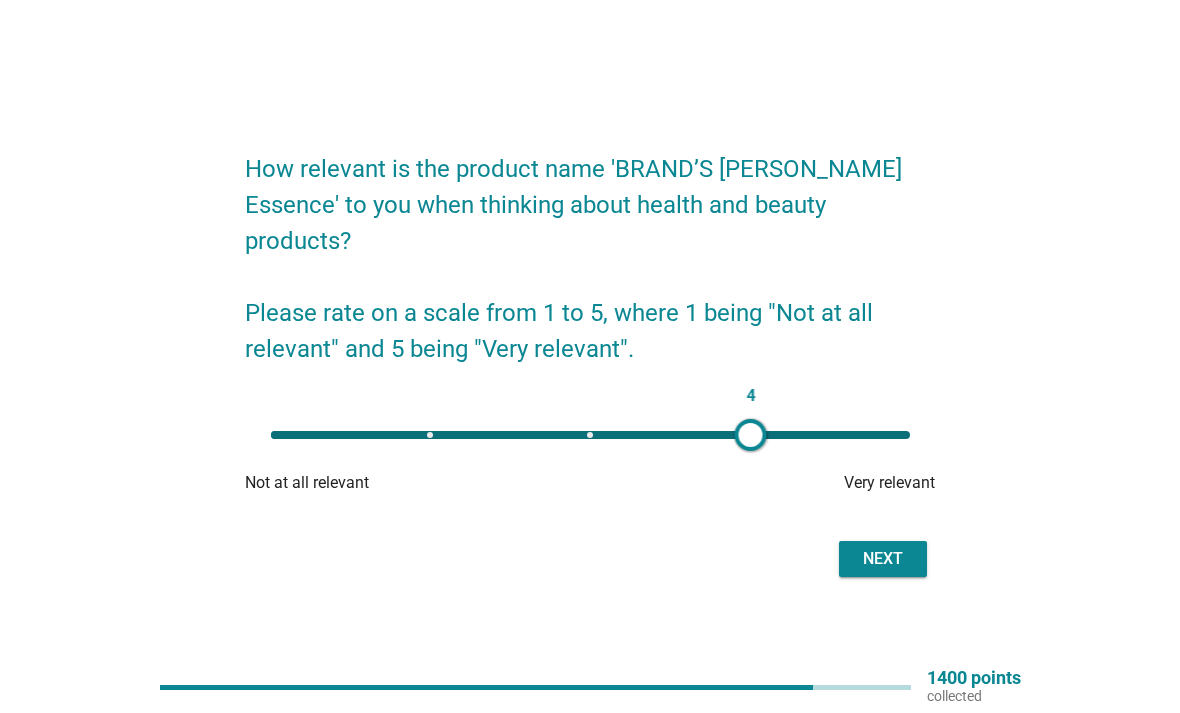 click on "Next" at bounding box center (883, 559) 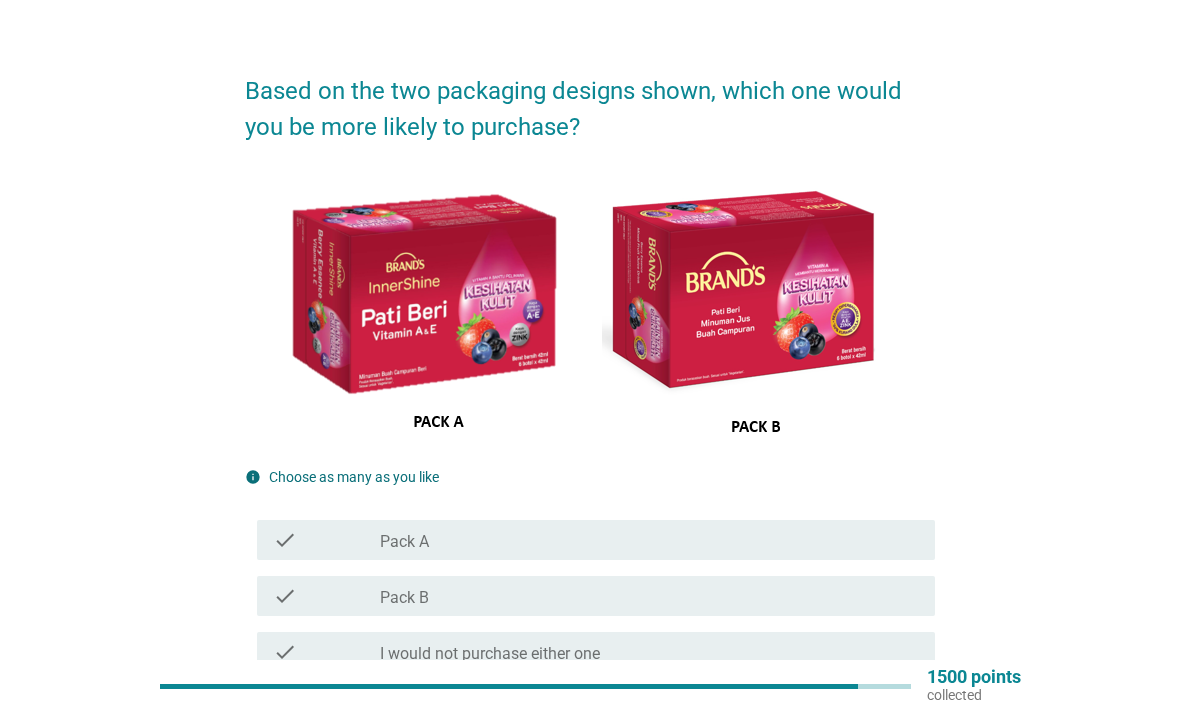scroll, scrollTop: 37, scrollLeft: 0, axis: vertical 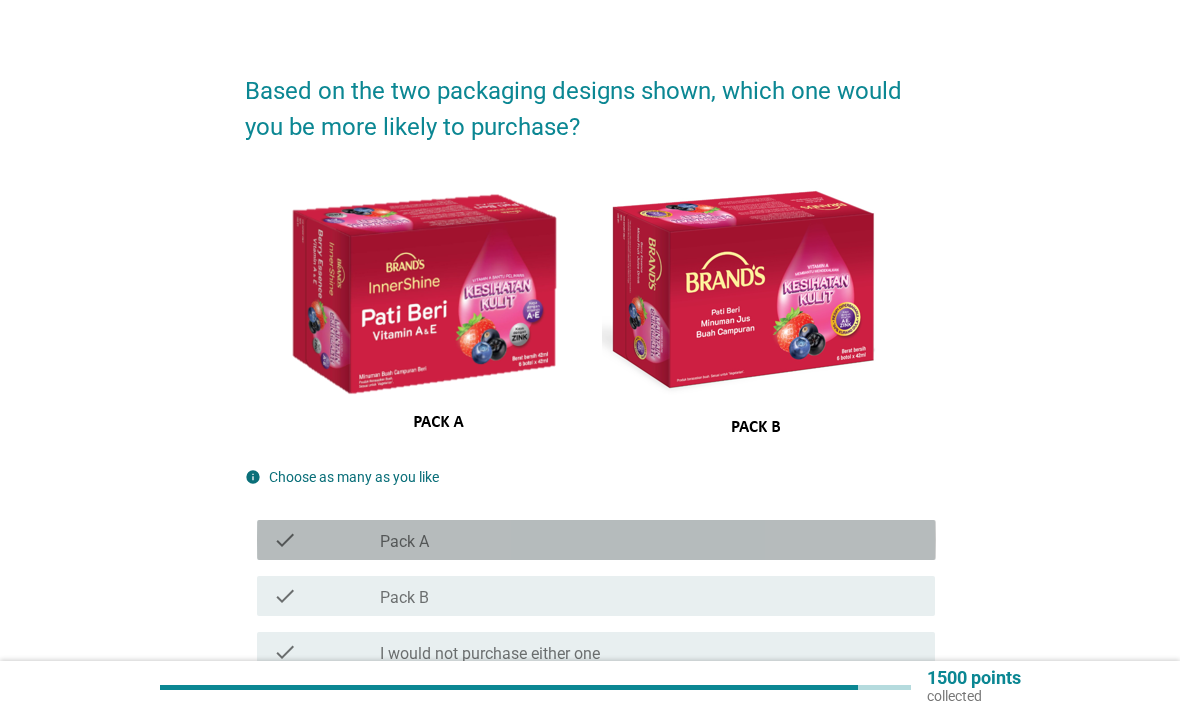 click on "check     check_box_outline_blank Pack A" at bounding box center (596, 540) 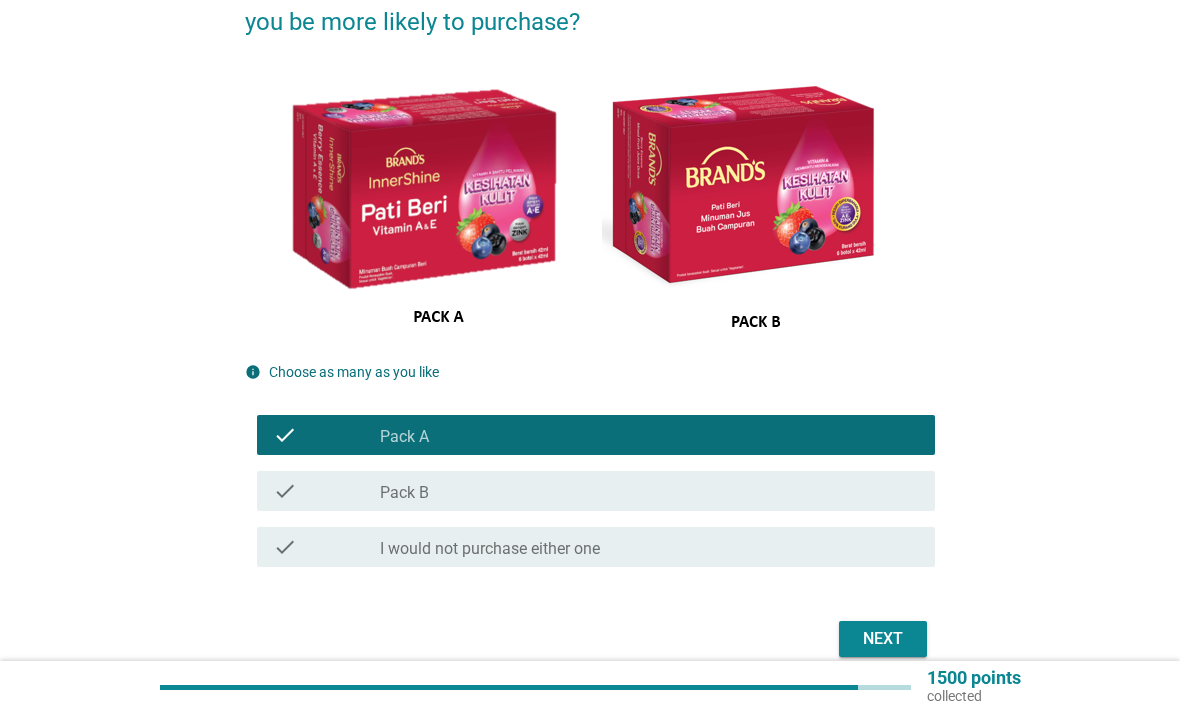scroll, scrollTop: 142, scrollLeft: 0, axis: vertical 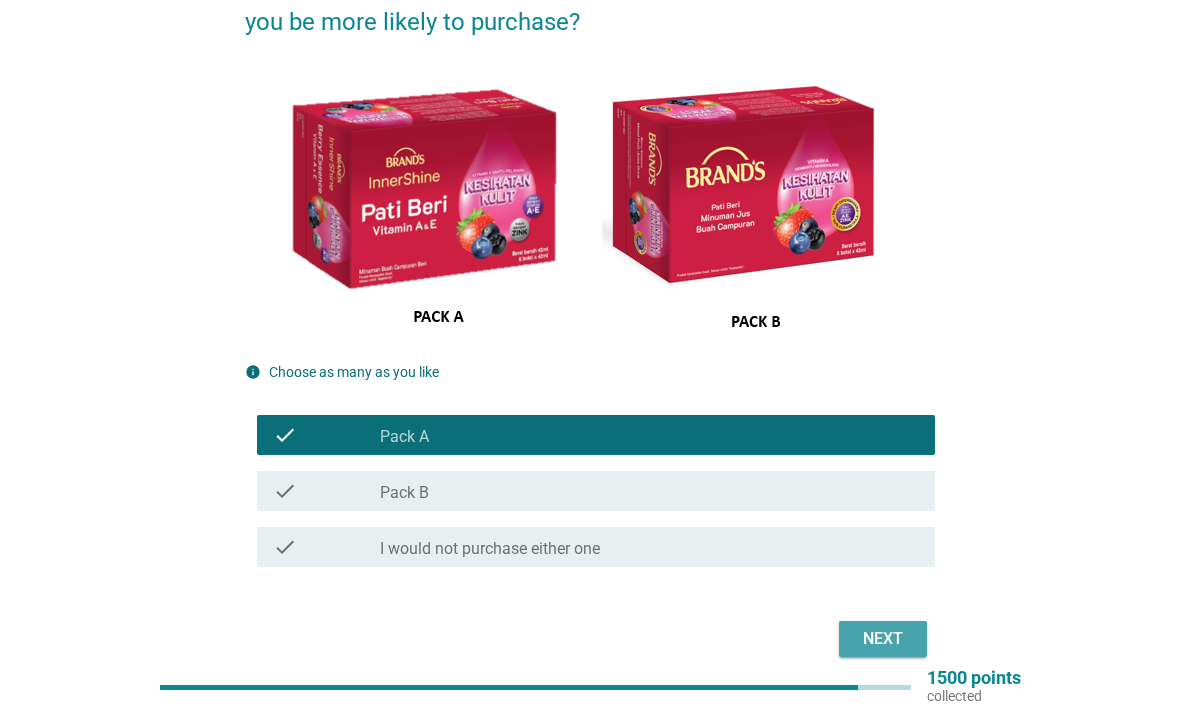 click on "Next" at bounding box center (883, 639) 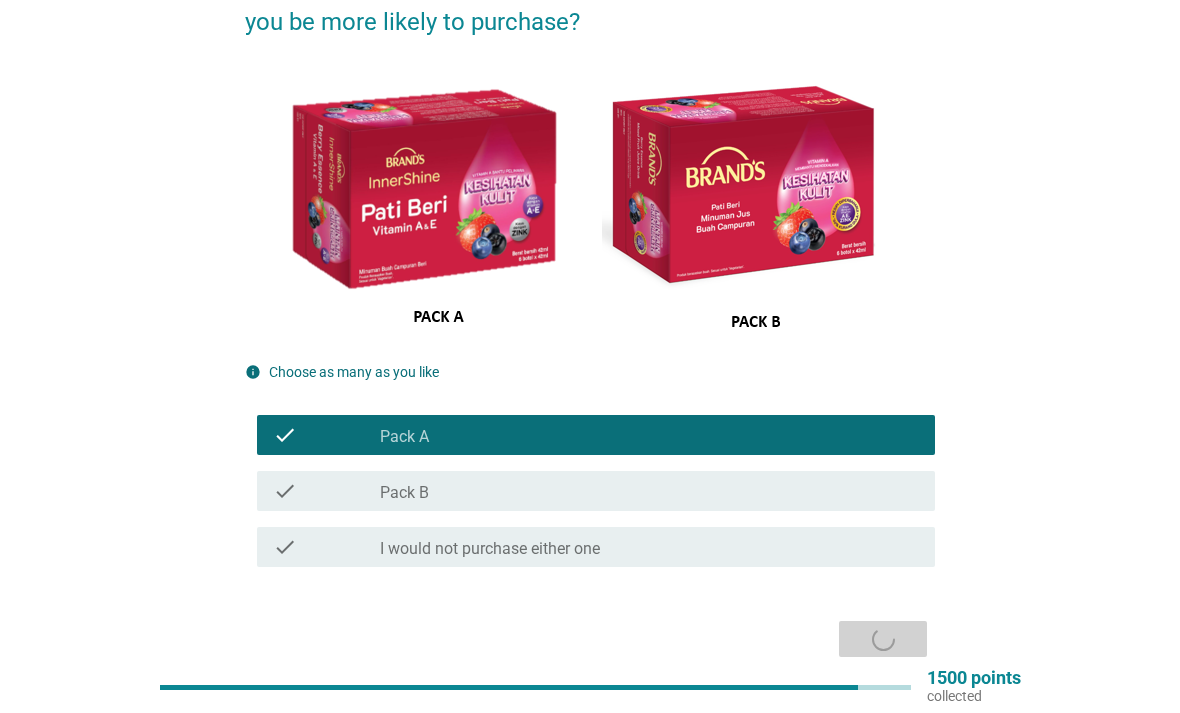 scroll, scrollTop: 0, scrollLeft: 0, axis: both 